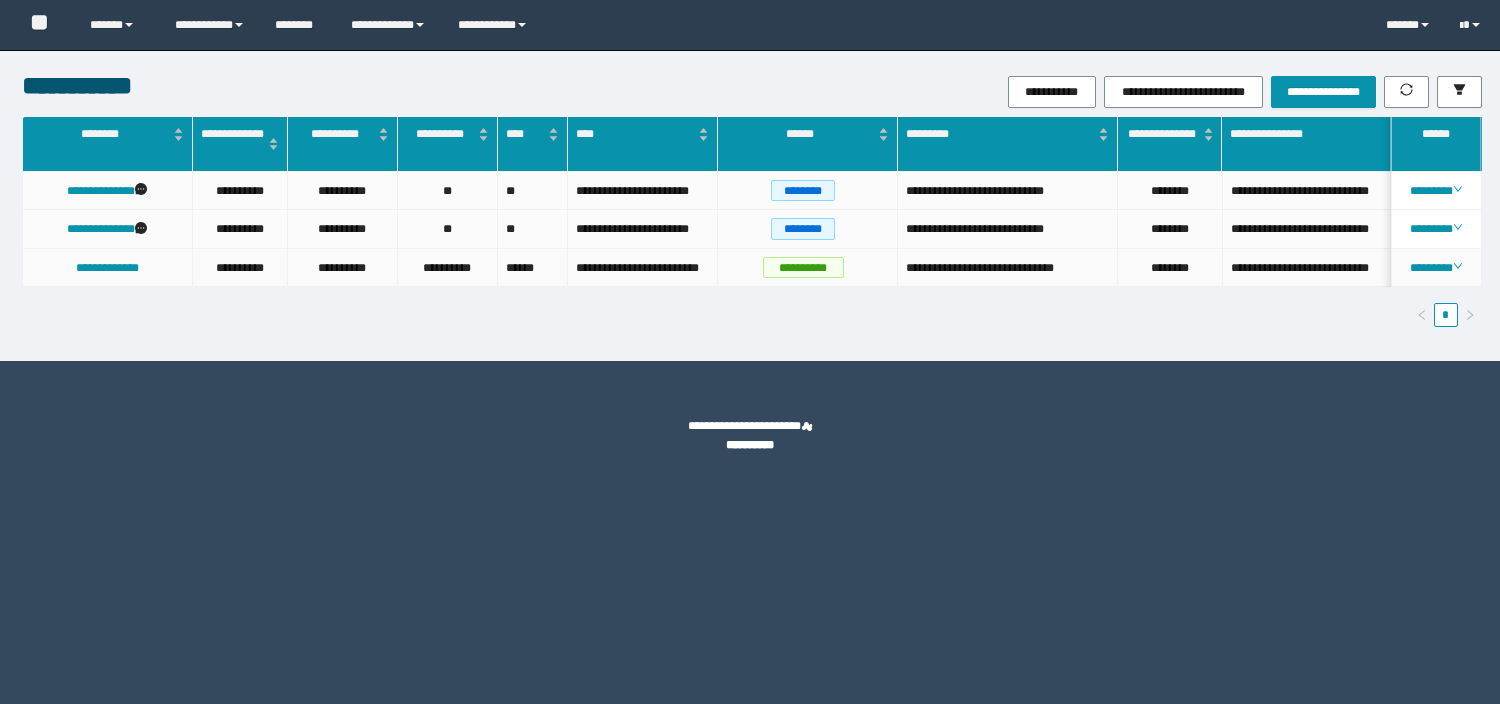 scroll, scrollTop: 0, scrollLeft: 0, axis: both 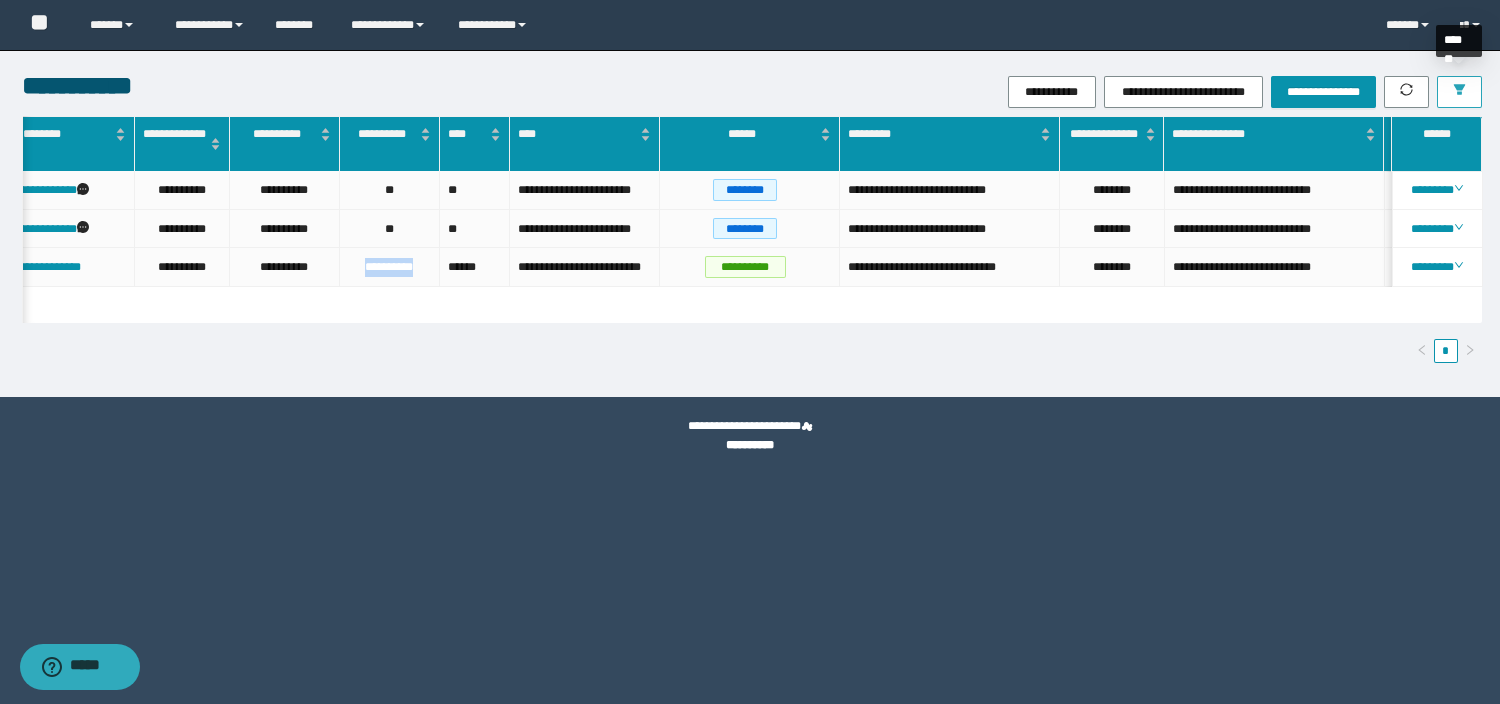 click 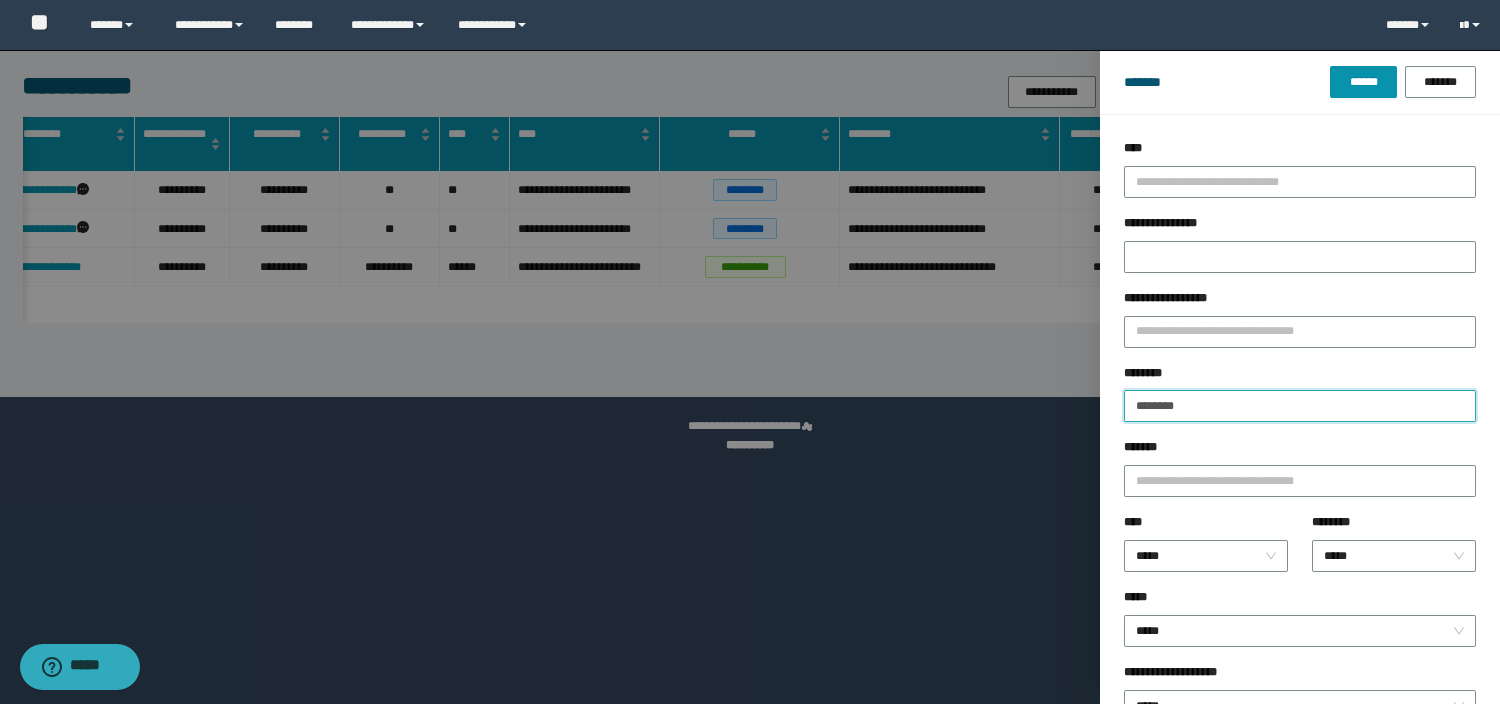 drag, startPoint x: 1213, startPoint y: 400, endPoint x: 812, endPoint y: 386, distance: 401.24432 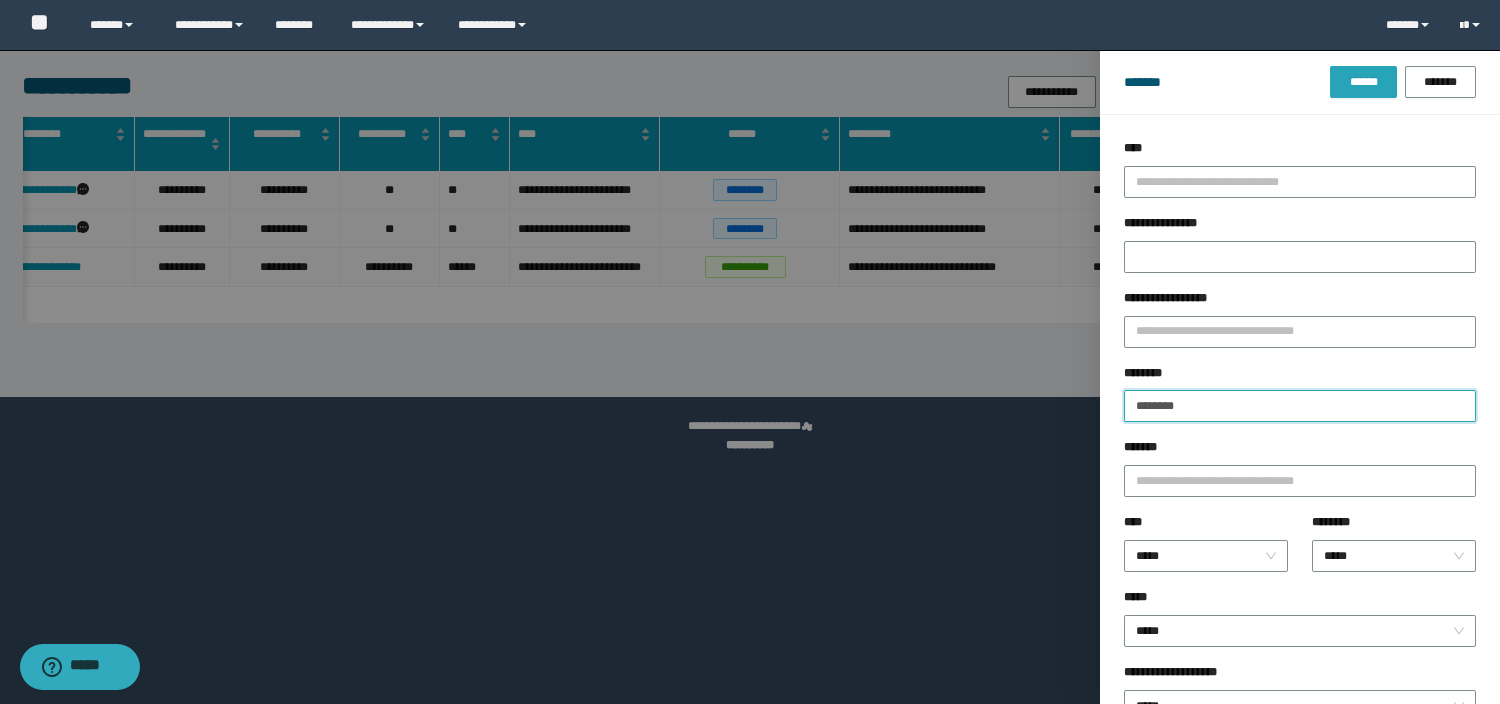 type on "********" 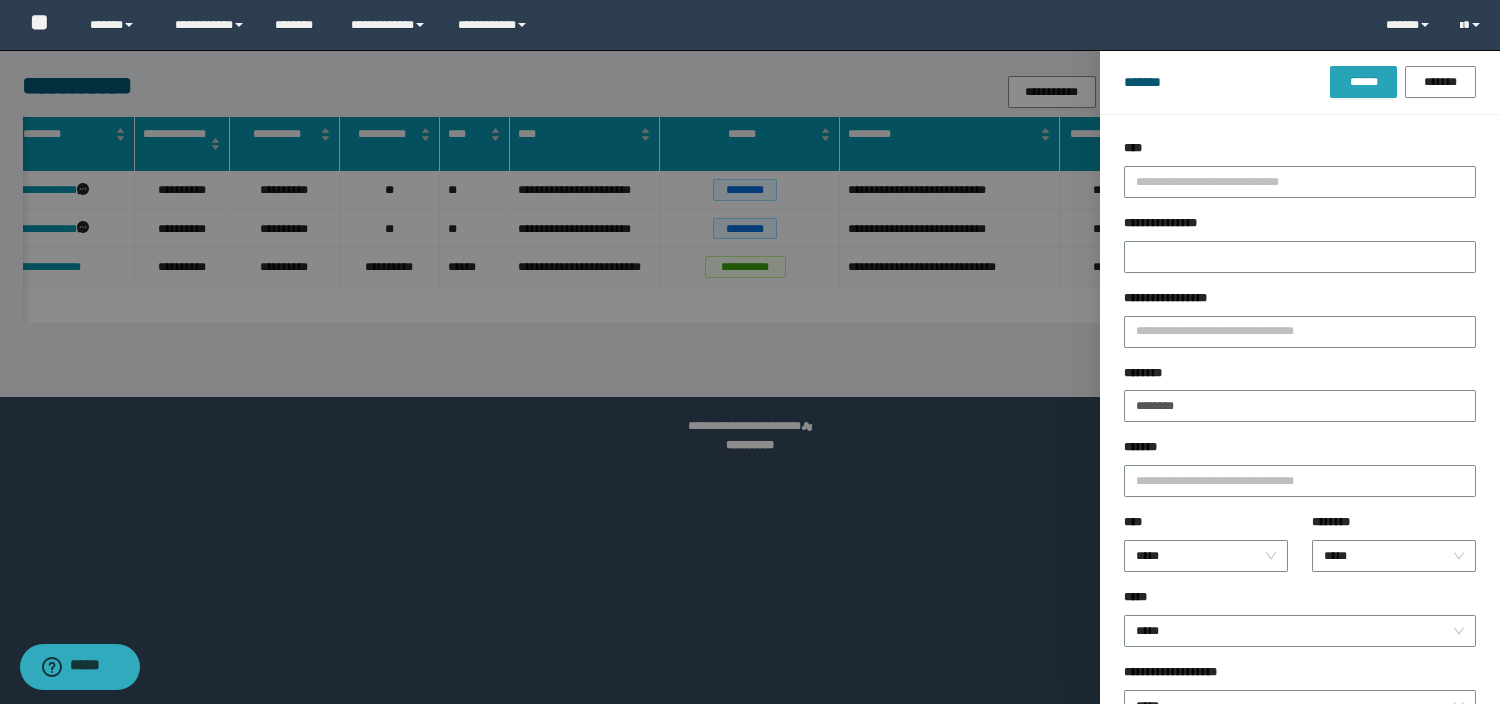 click on "******" at bounding box center (1363, 82) 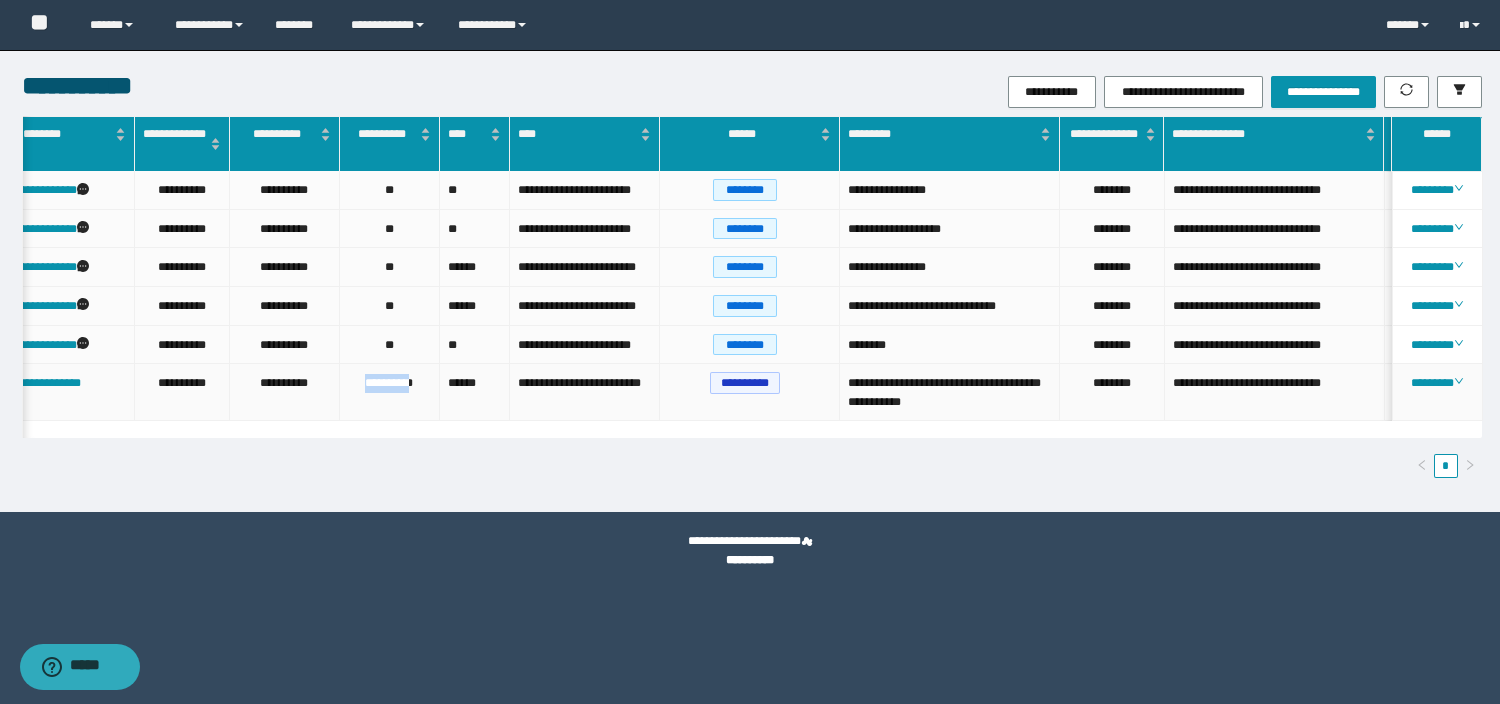 drag, startPoint x: 414, startPoint y: 379, endPoint x: 335, endPoint y: 388, distance: 79.51101 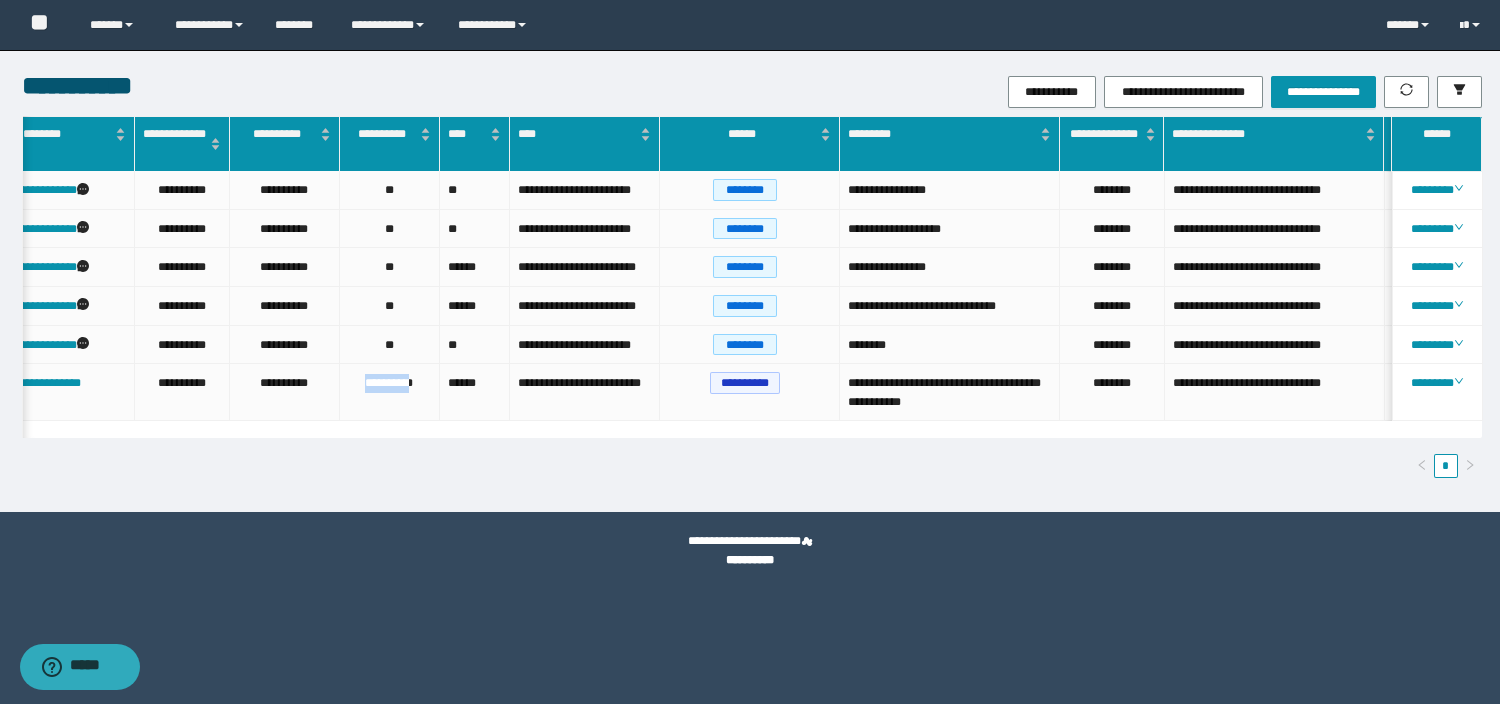 scroll, scrollTop: 0, scrollLeft: 0, axis: both 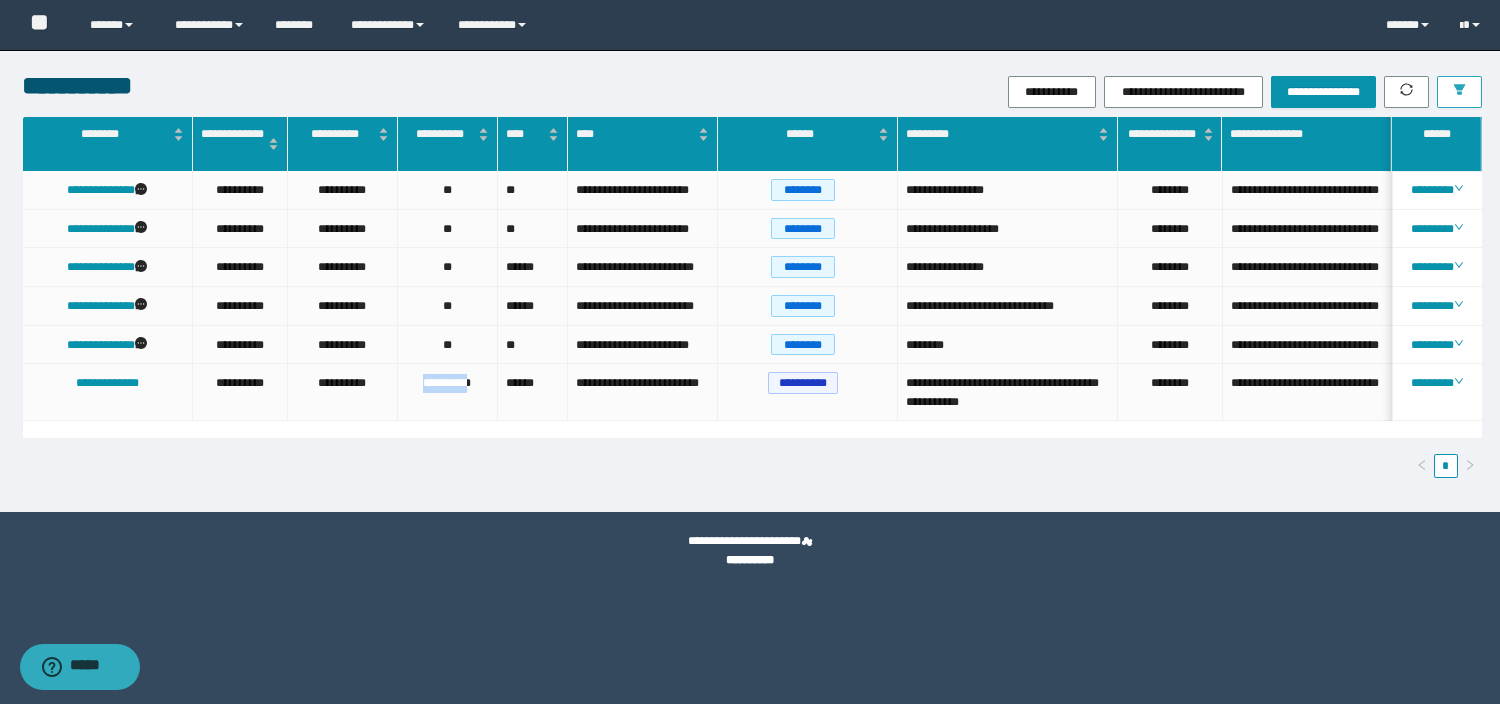 click 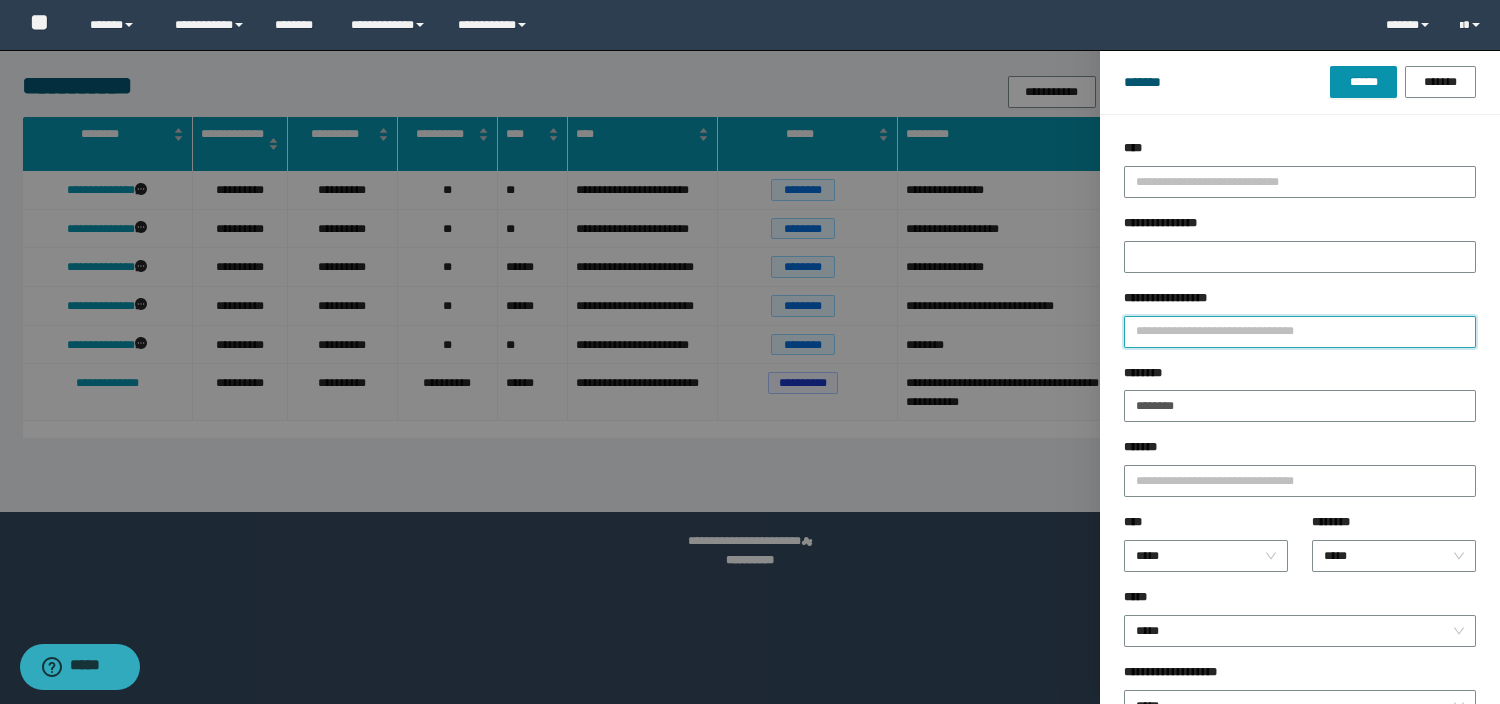 click on "**********" at bounding box center (1300, 332) 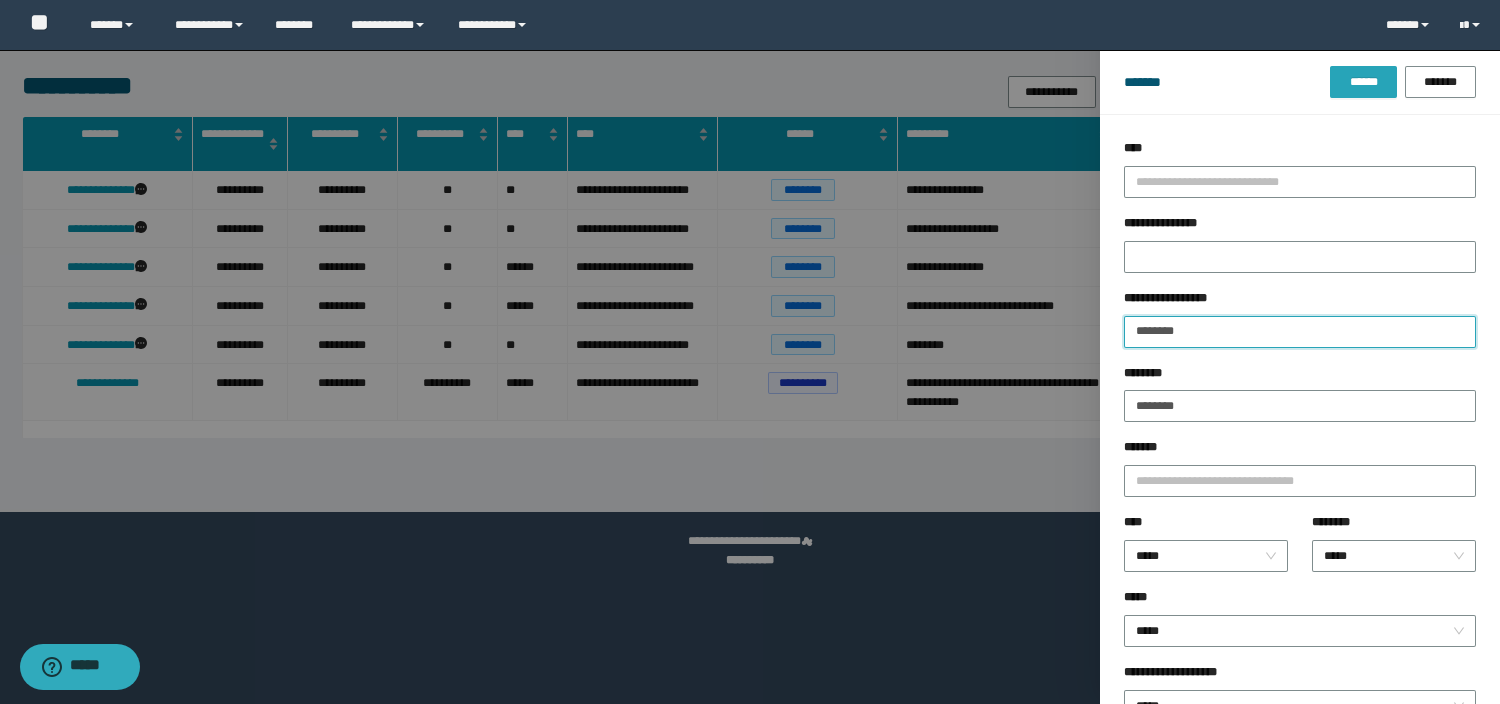 type on "********" 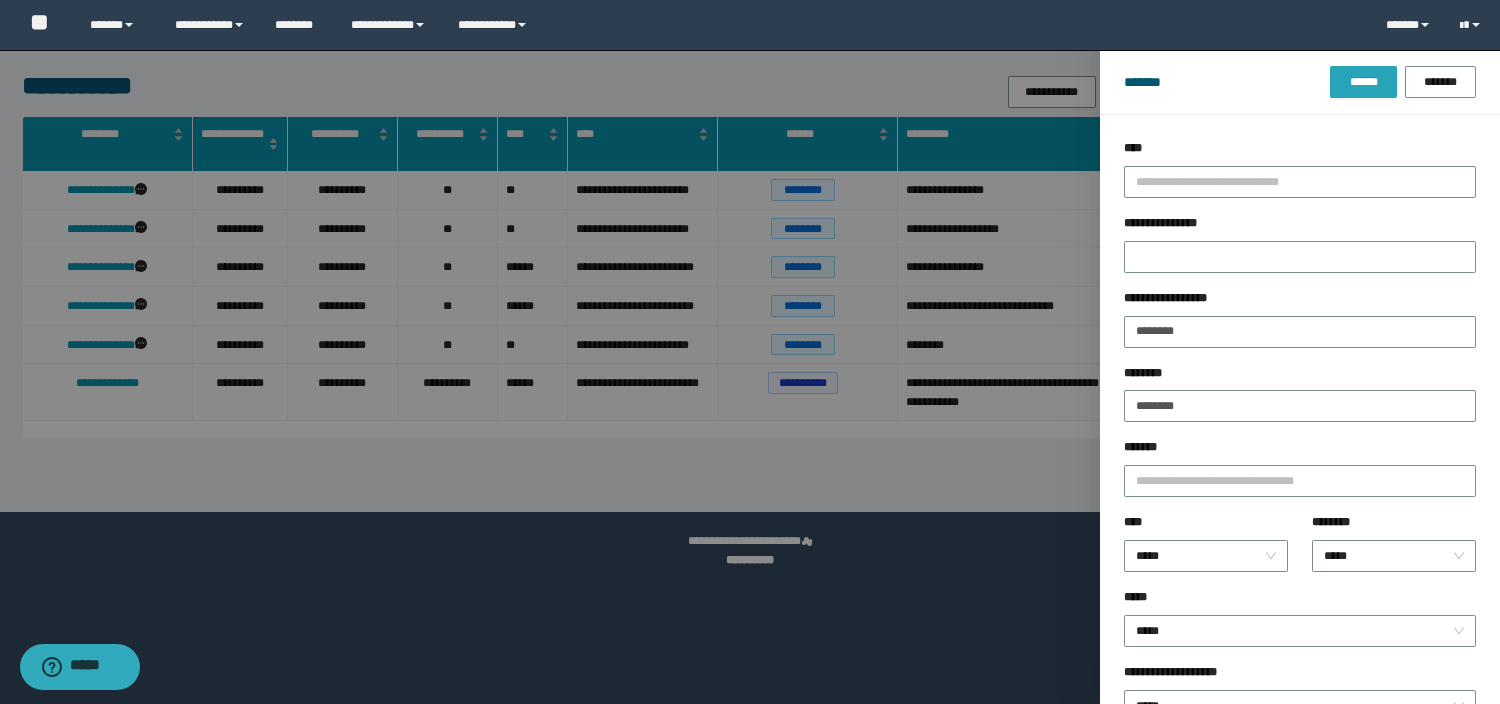 click on "******" at bounding box center [1363, 82] 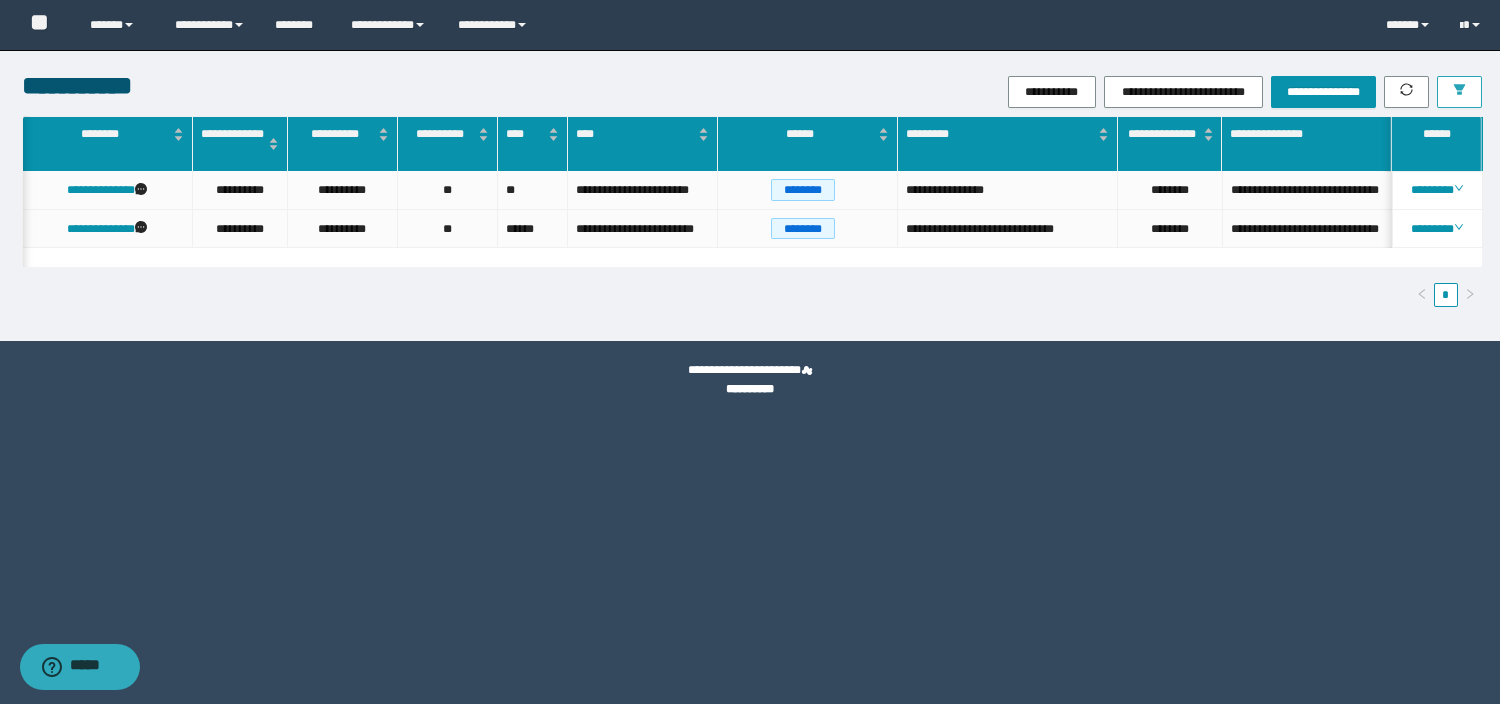 scroll, scrollTop: 0, scrollLeft: 194, axis: horizontal 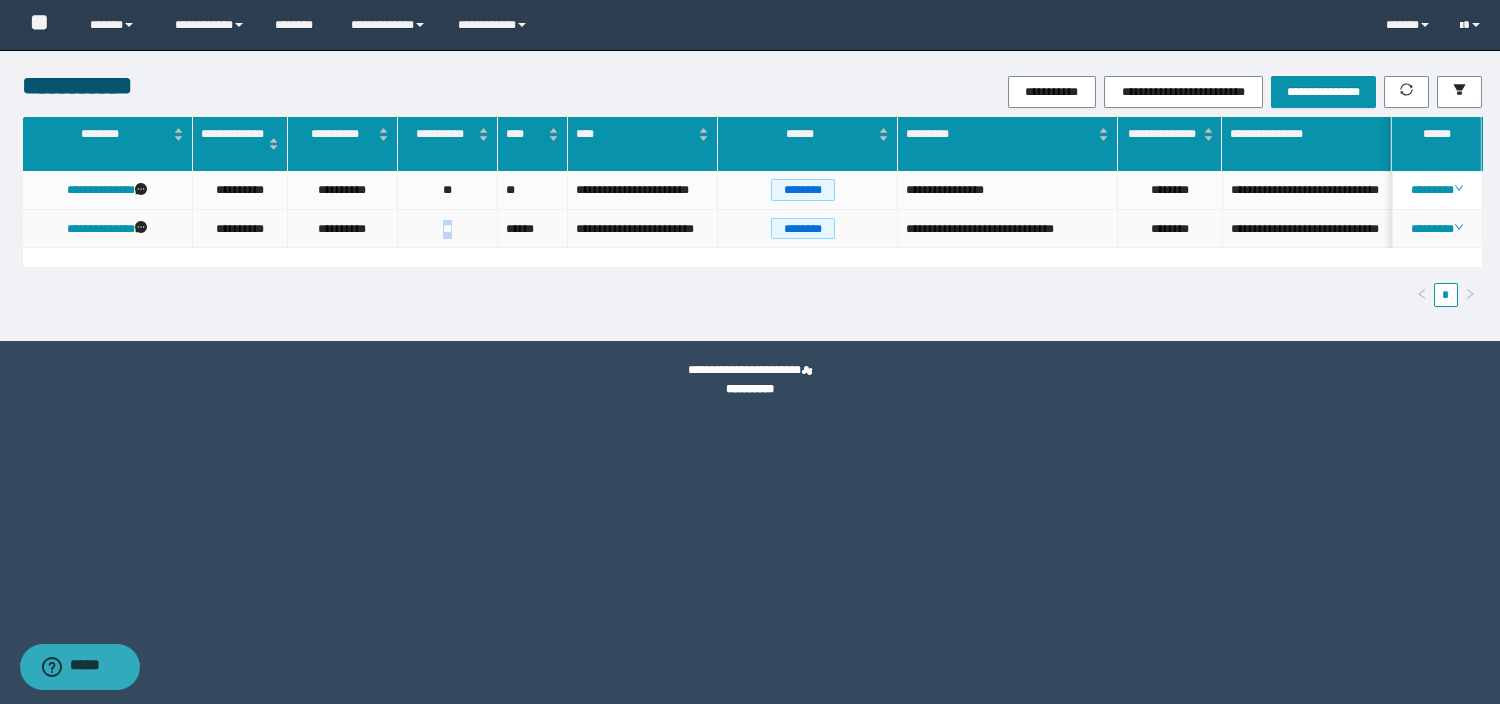 drag, startPoint x: 460, startPoint y: 230, endPoint x: 395, endPoint y: 227, distance: 65.06919 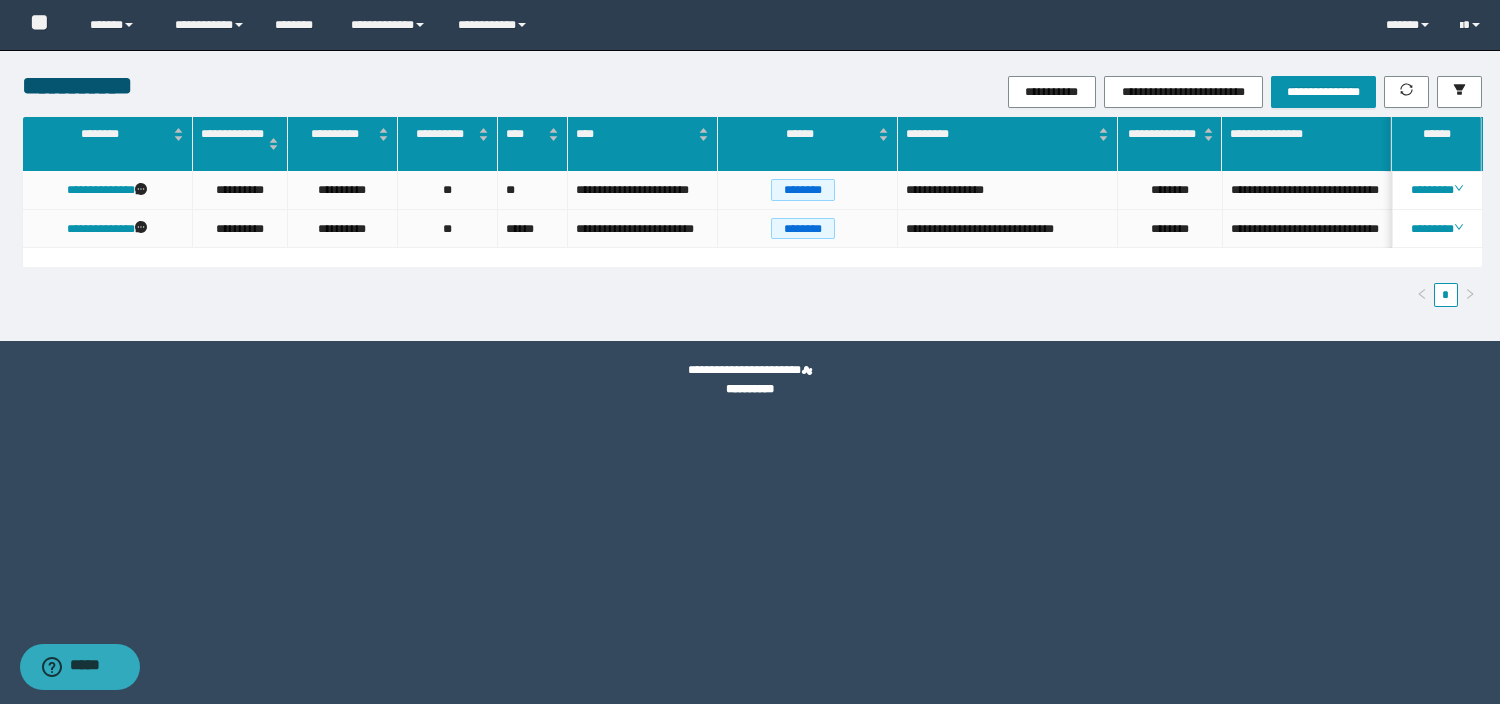 click on "*" at bounding box center [752, 295] 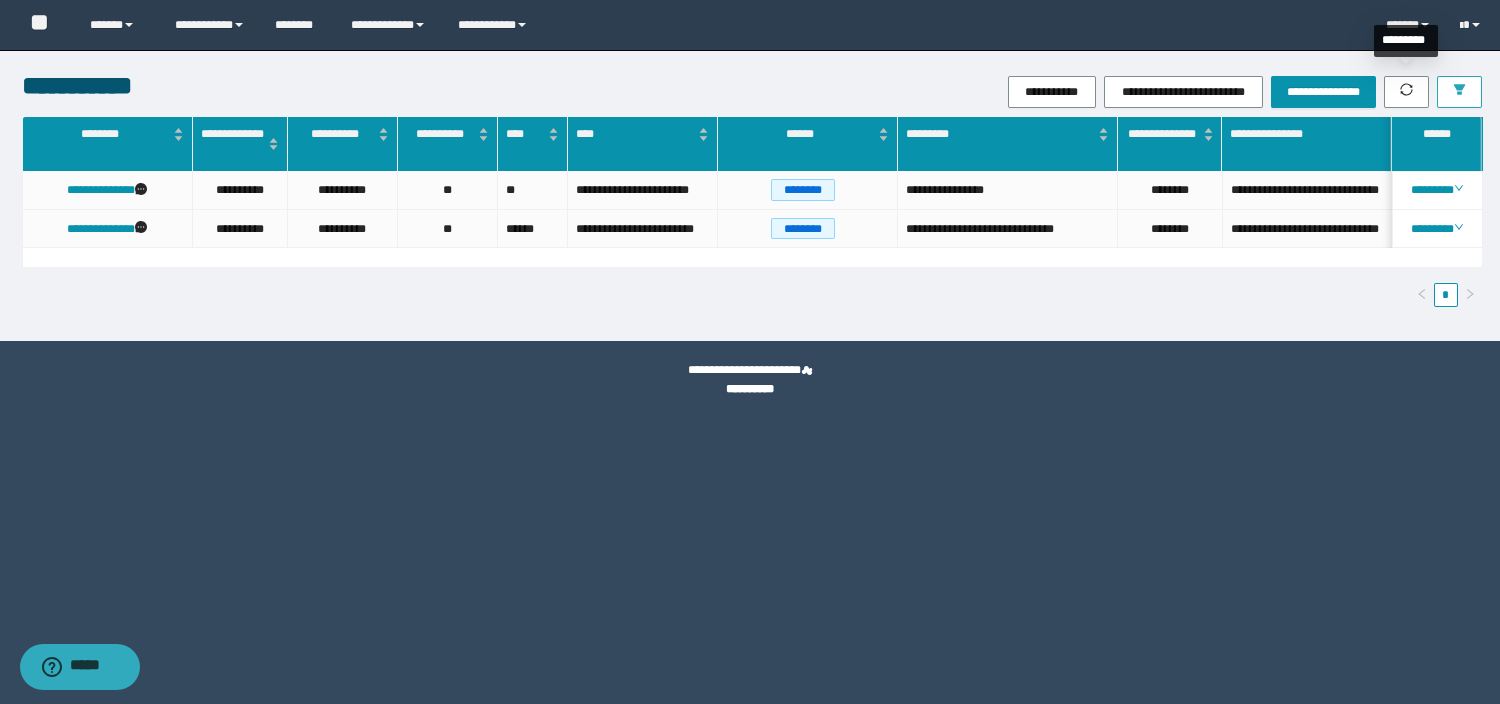 click 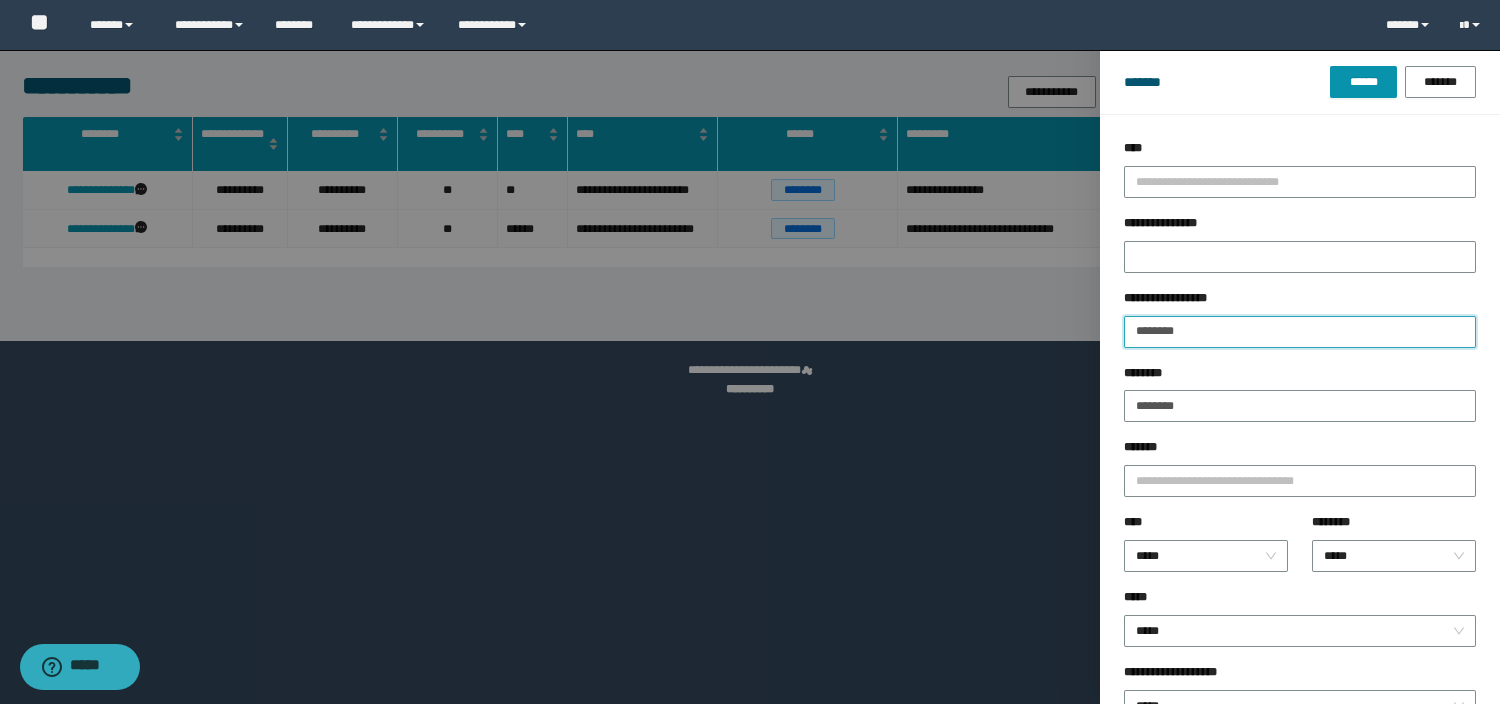 drag, startPoint x: 1199, startPoint y: 330, endPoint x: 790, endPoint y: 332, distance: 409.00488 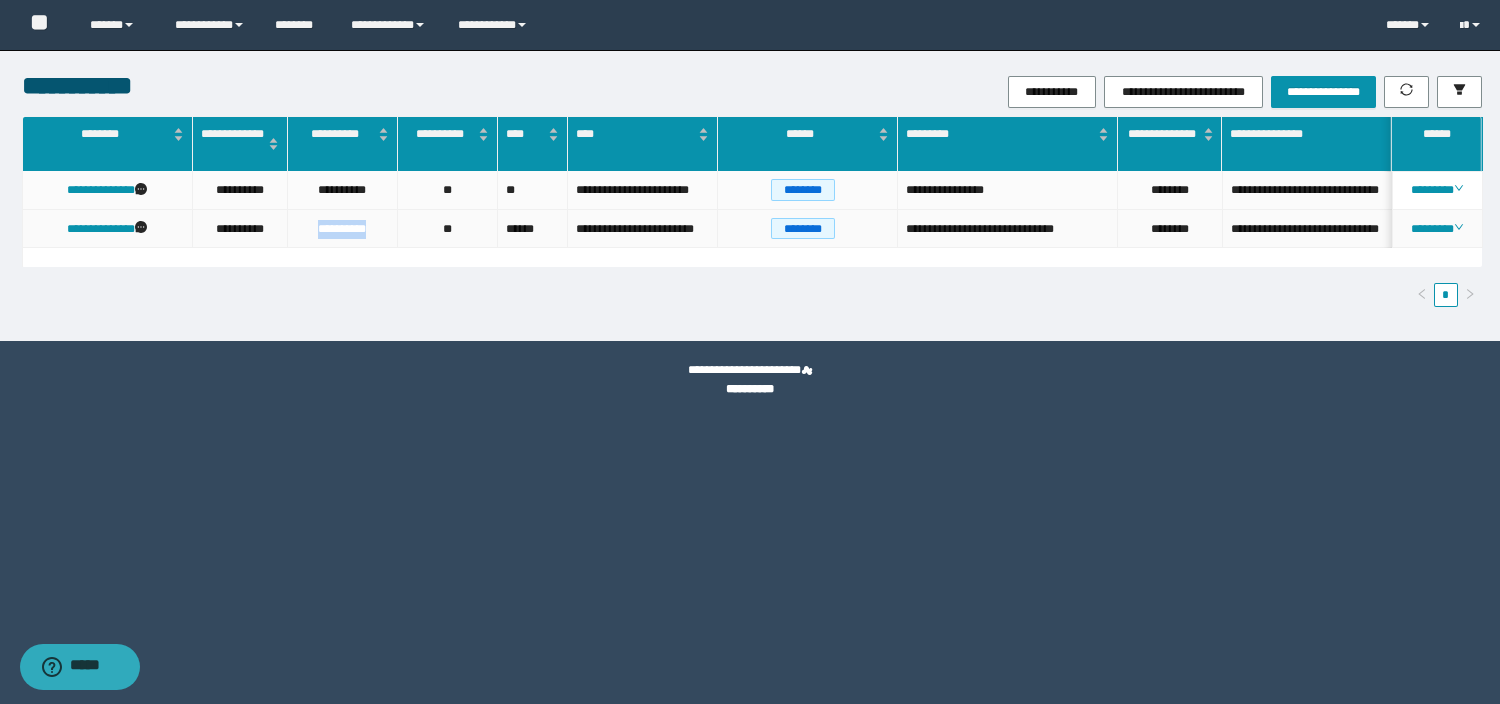 drag, startPoint x: 381, startPoint y: 228, endPoint x: 285, endPoint y: 235, distance: 96.25487 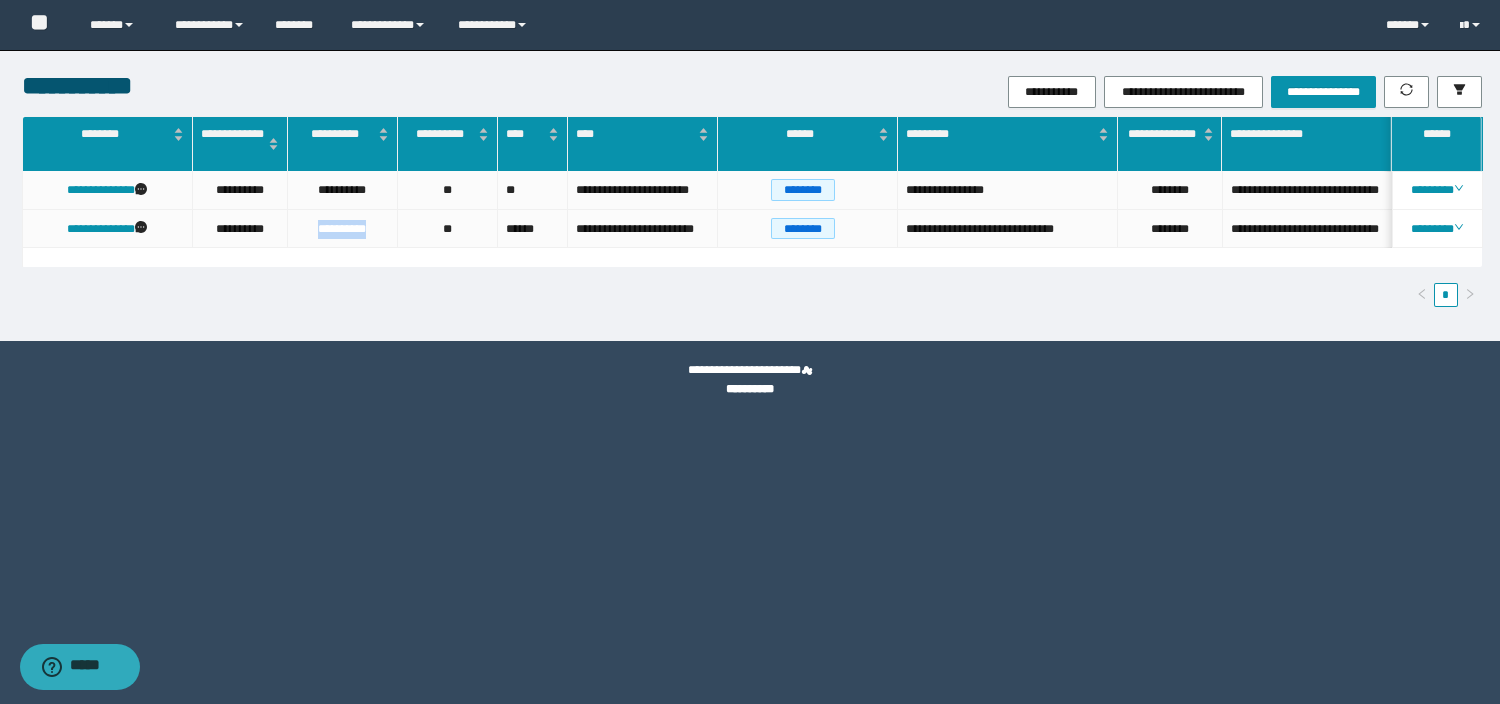 scroll, scrollTop: 0, scrollLeft: 28, axis: horizontal 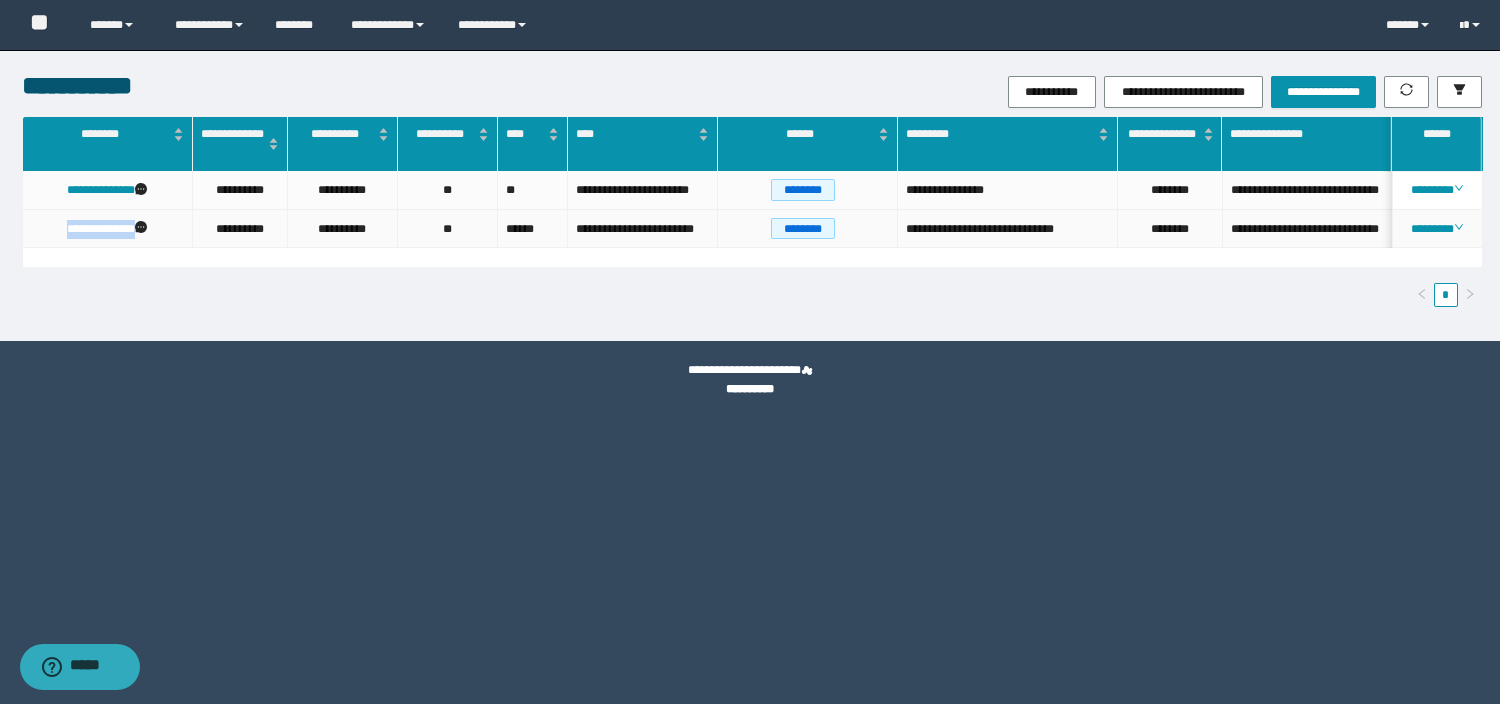 drag, startPoint x: 54, startPoint y: 230, endPoint x: 139, endPoint y: 234, distance: 85.09406 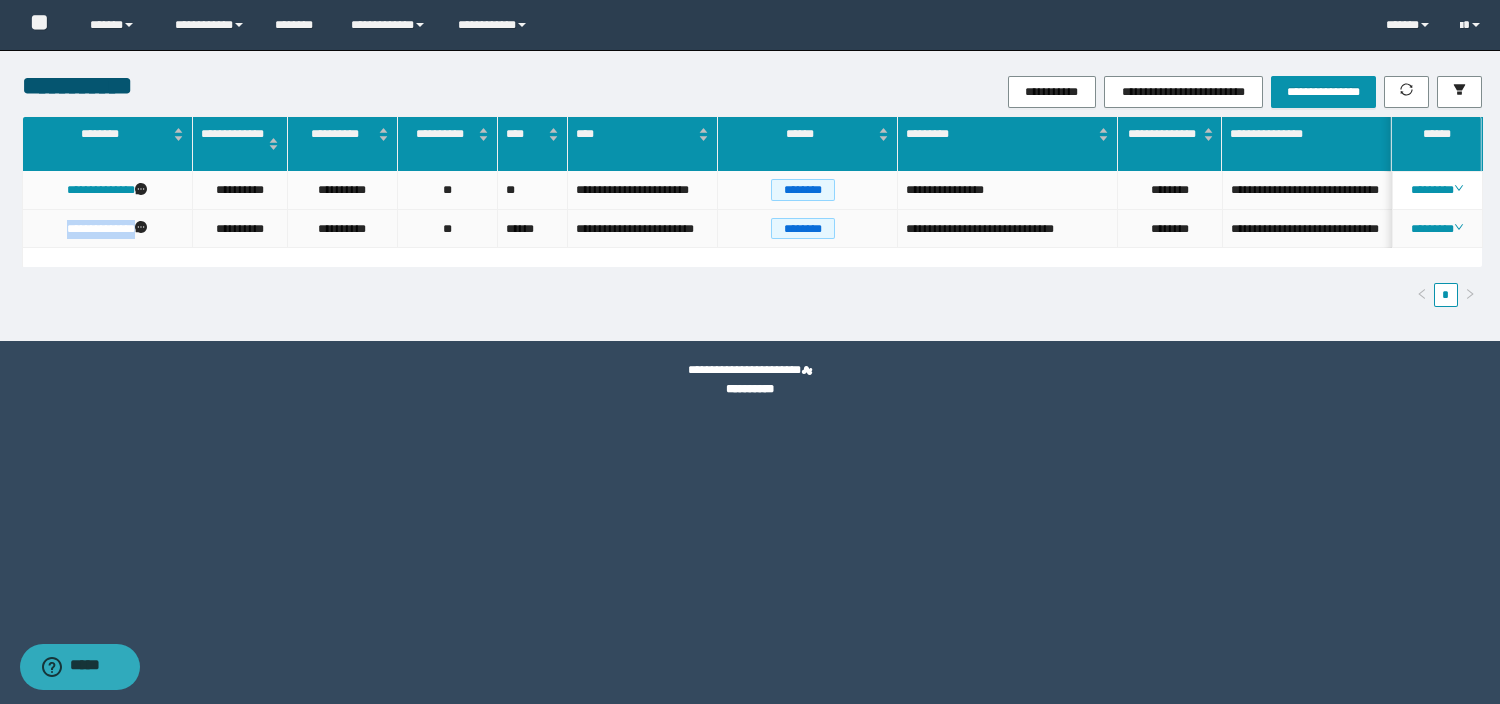 copy on "**********" 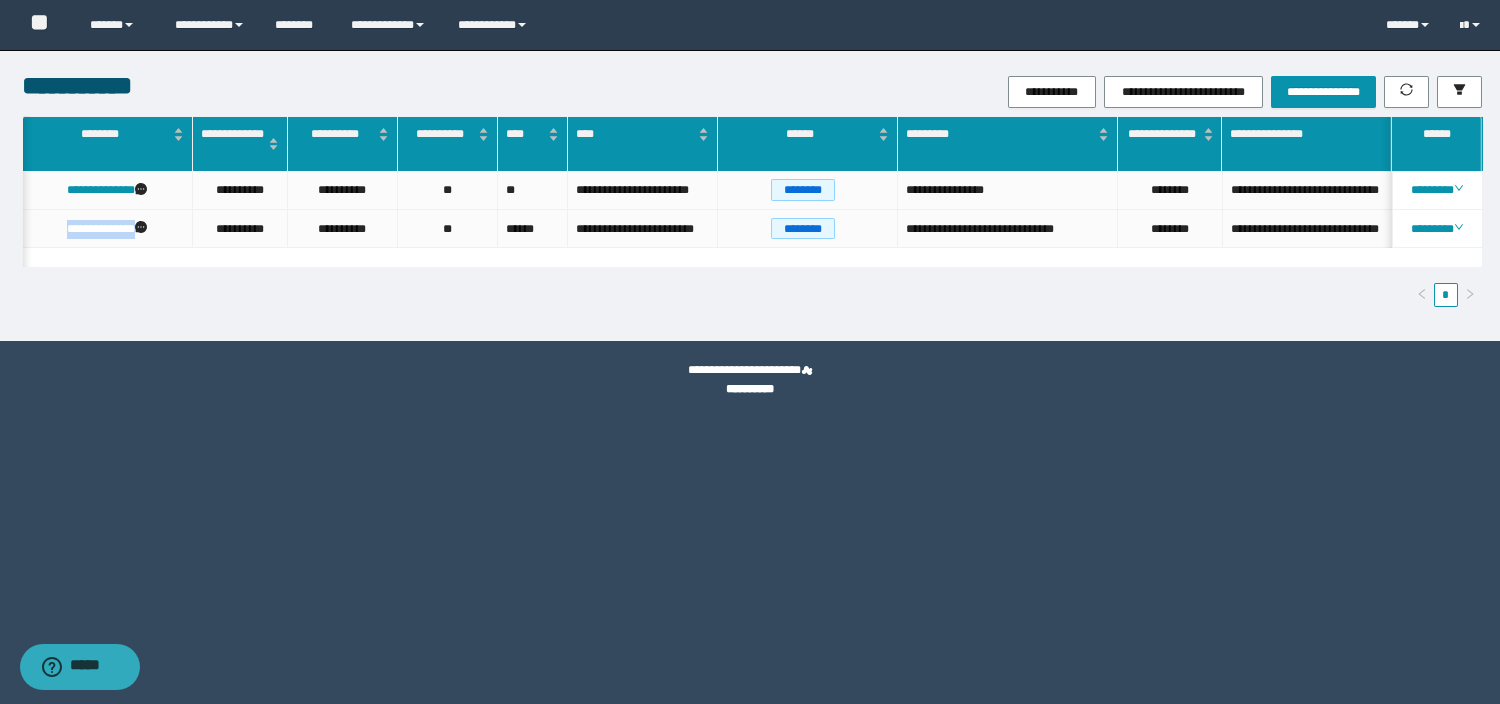 scroll, scrollTop: 0, scrollLeft: 60, axis: horizontal 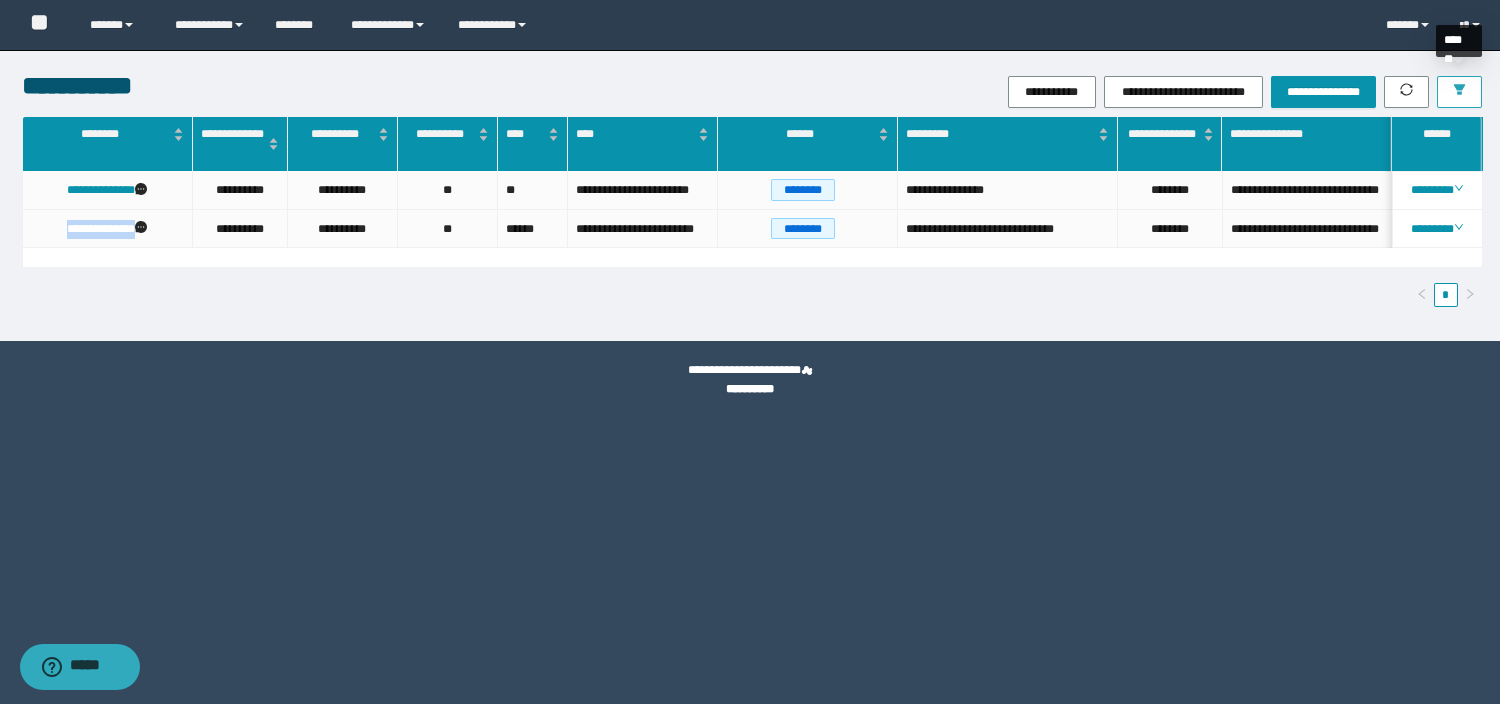 click 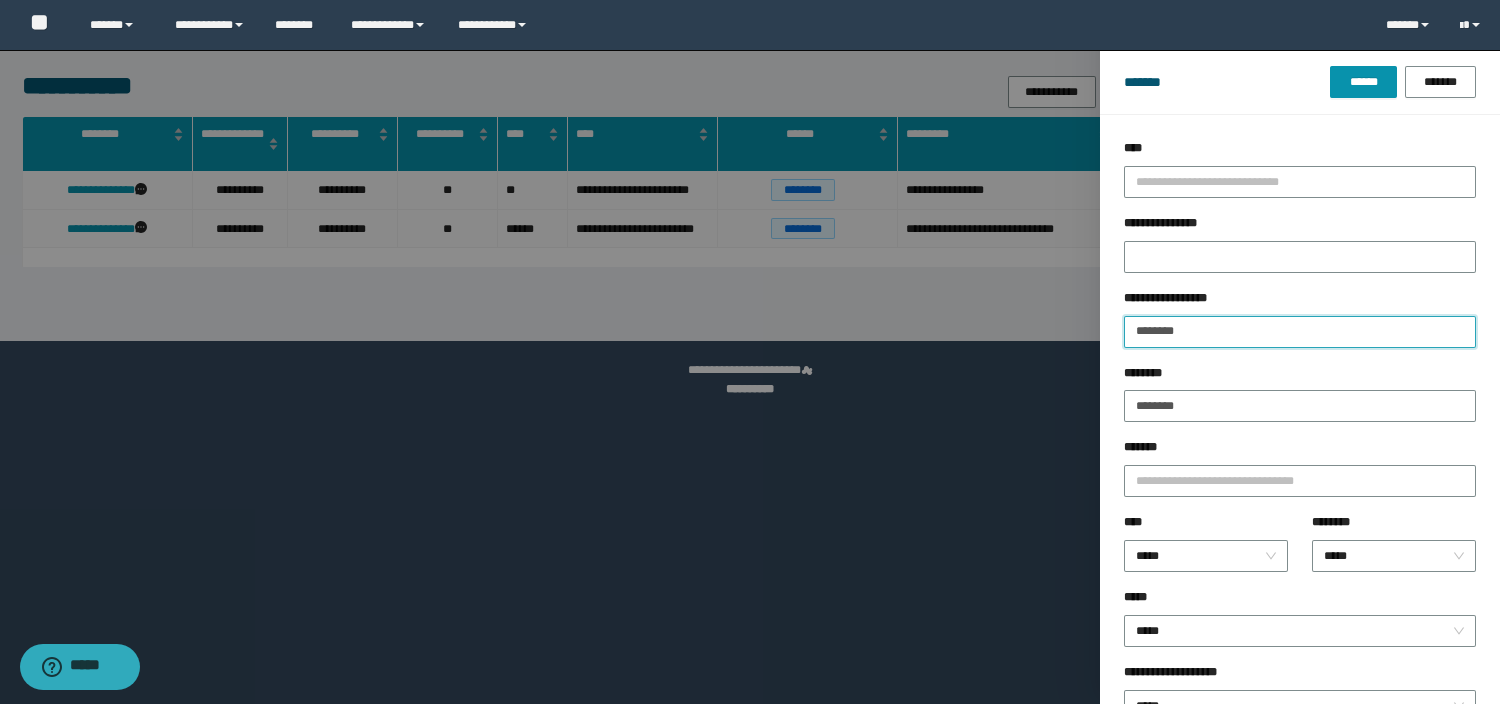 drag, startPoint x: 1105, startPoint y: 338, endPoint x: 962, endPoint y: 387, distance: 151.16217 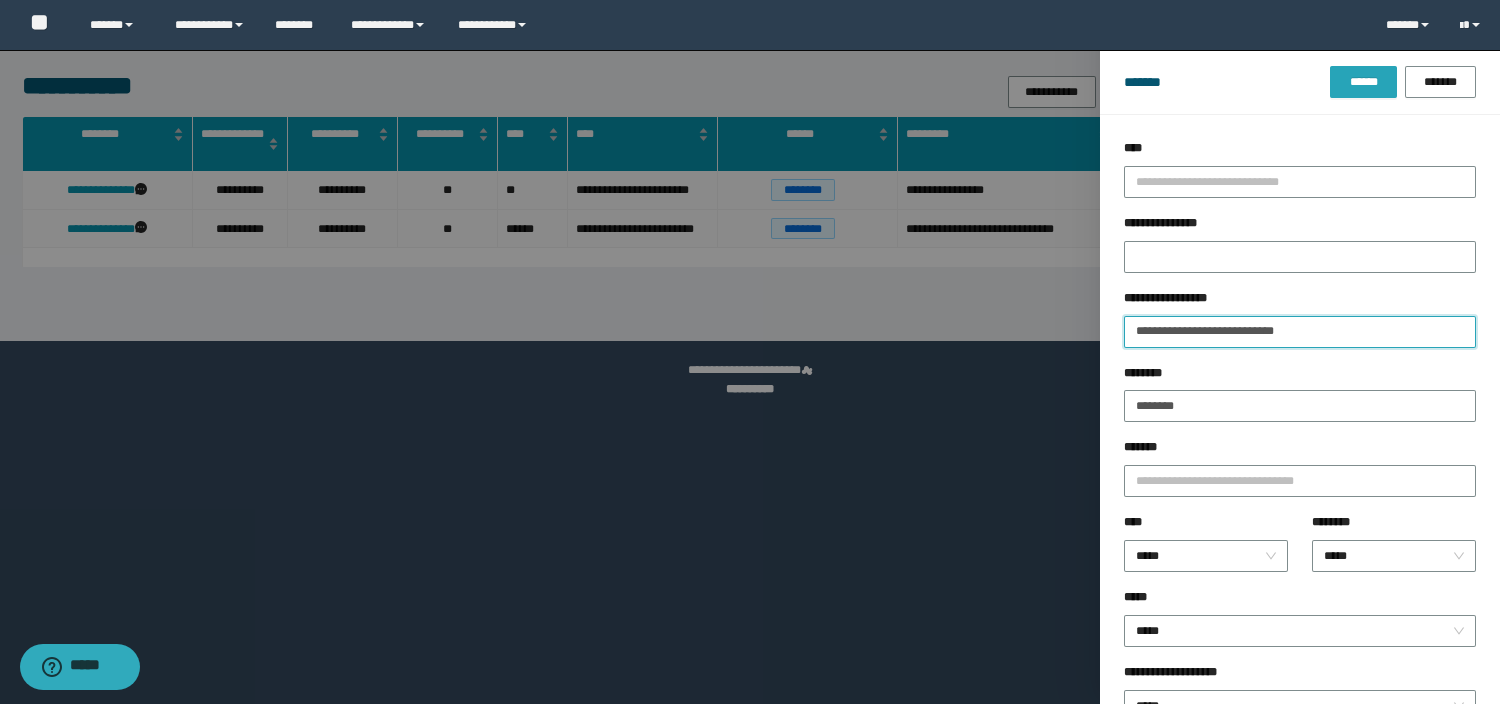 type on "**********" 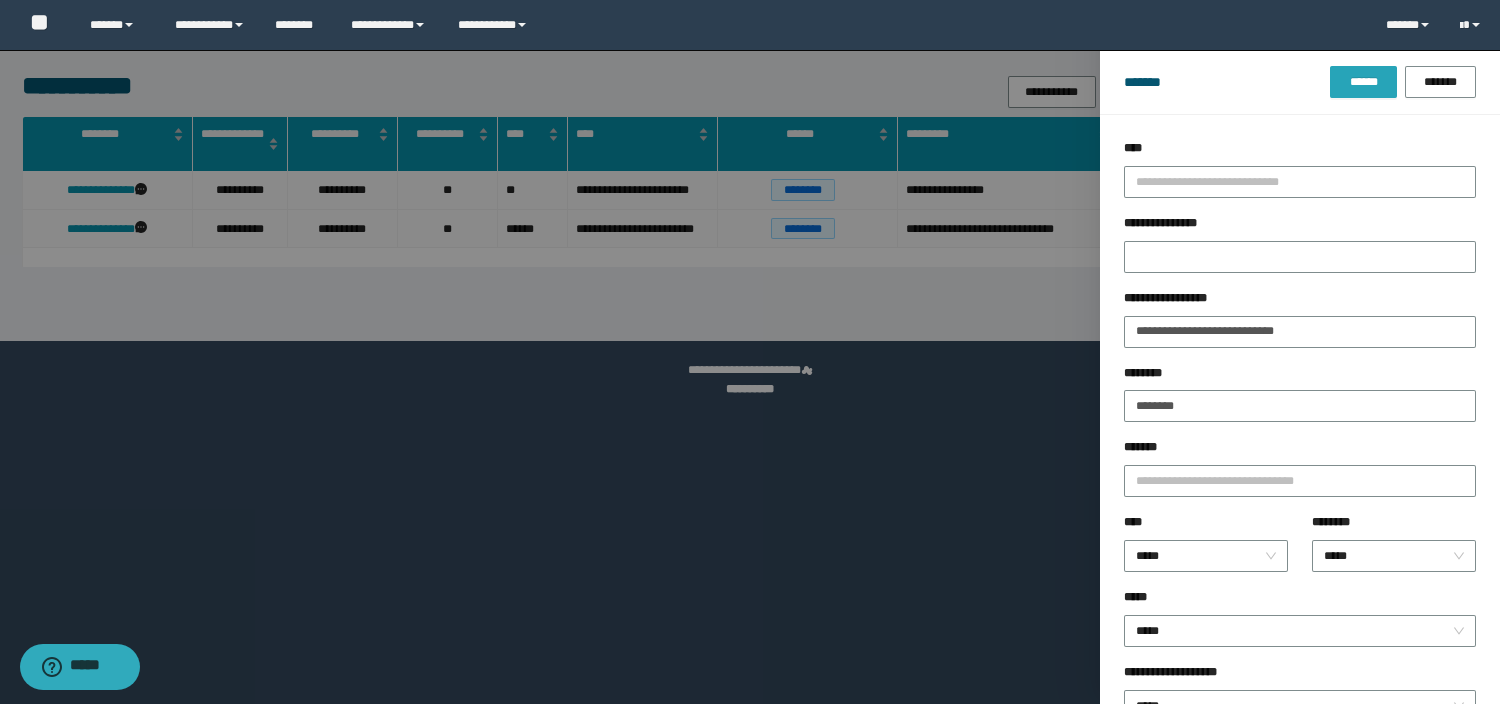 click on "******" at bounding box center [1363, 82] 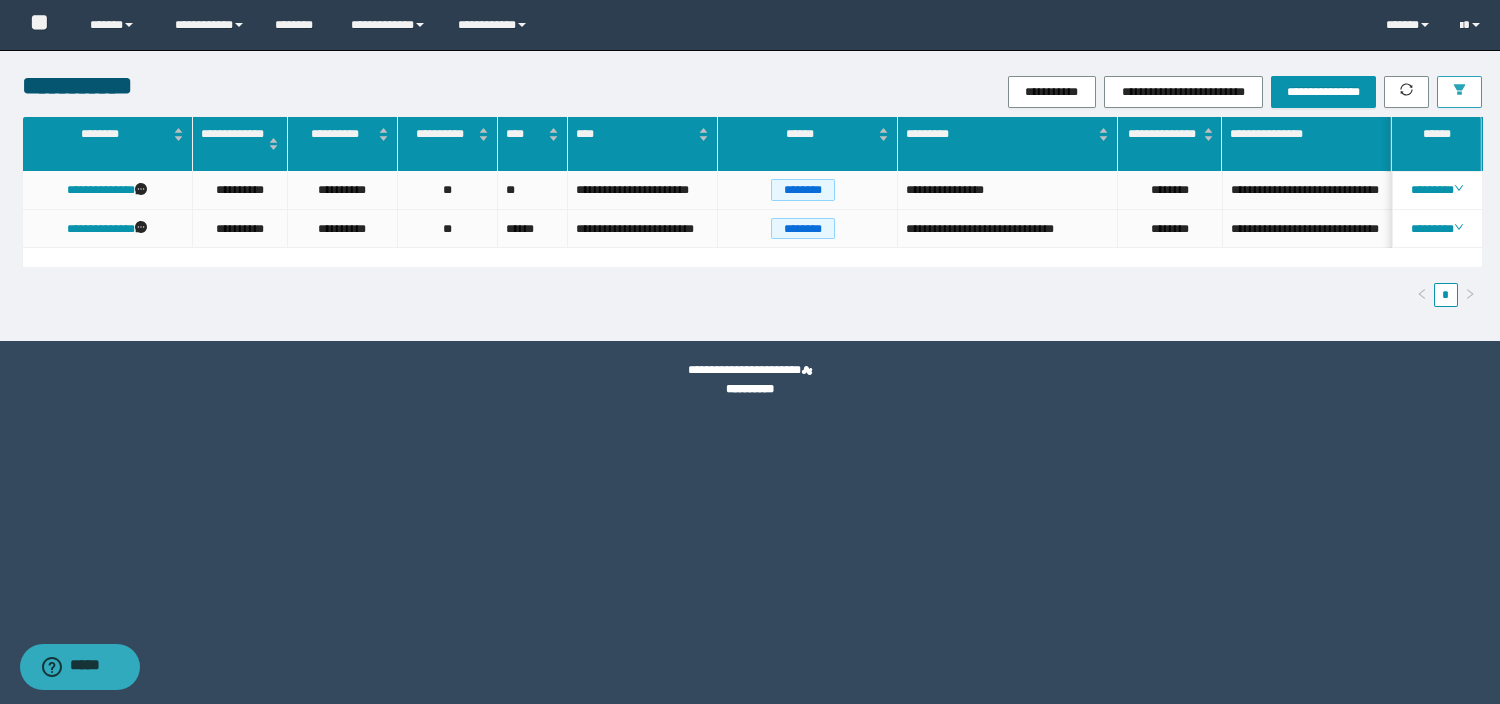 scroll, scrollTop: 0, scrollLeft: 20, axis: horizontal 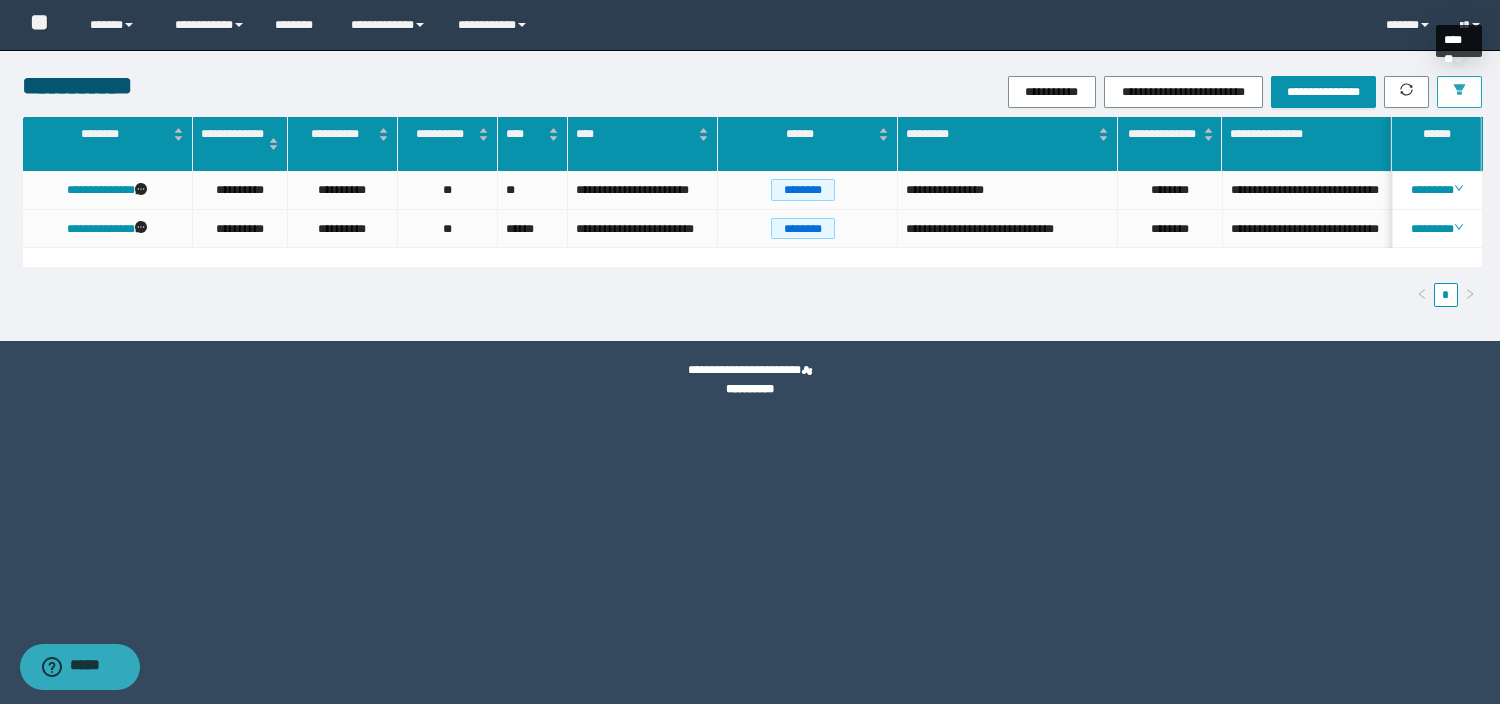 click at bounding box center [1459, 92] 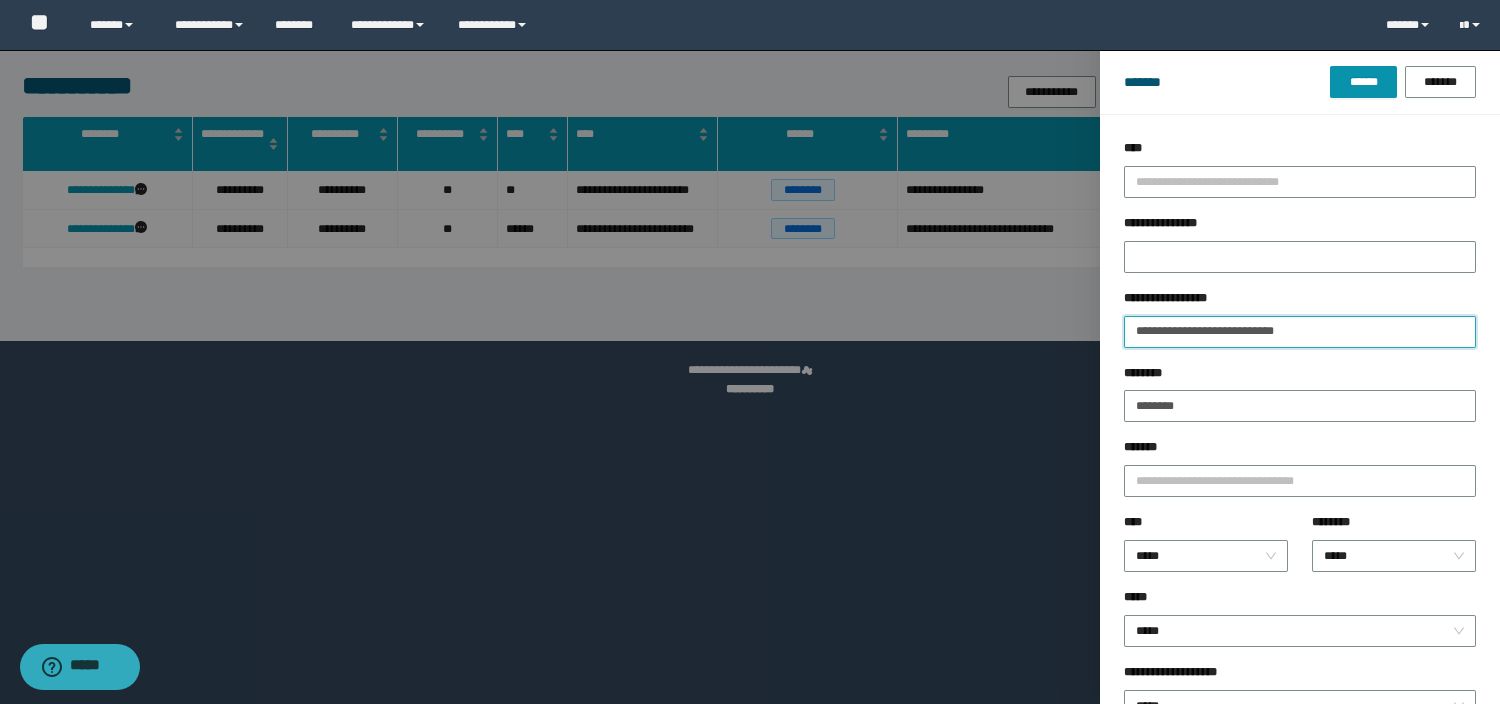 click on "**********" at bounding box center (1300, 332) 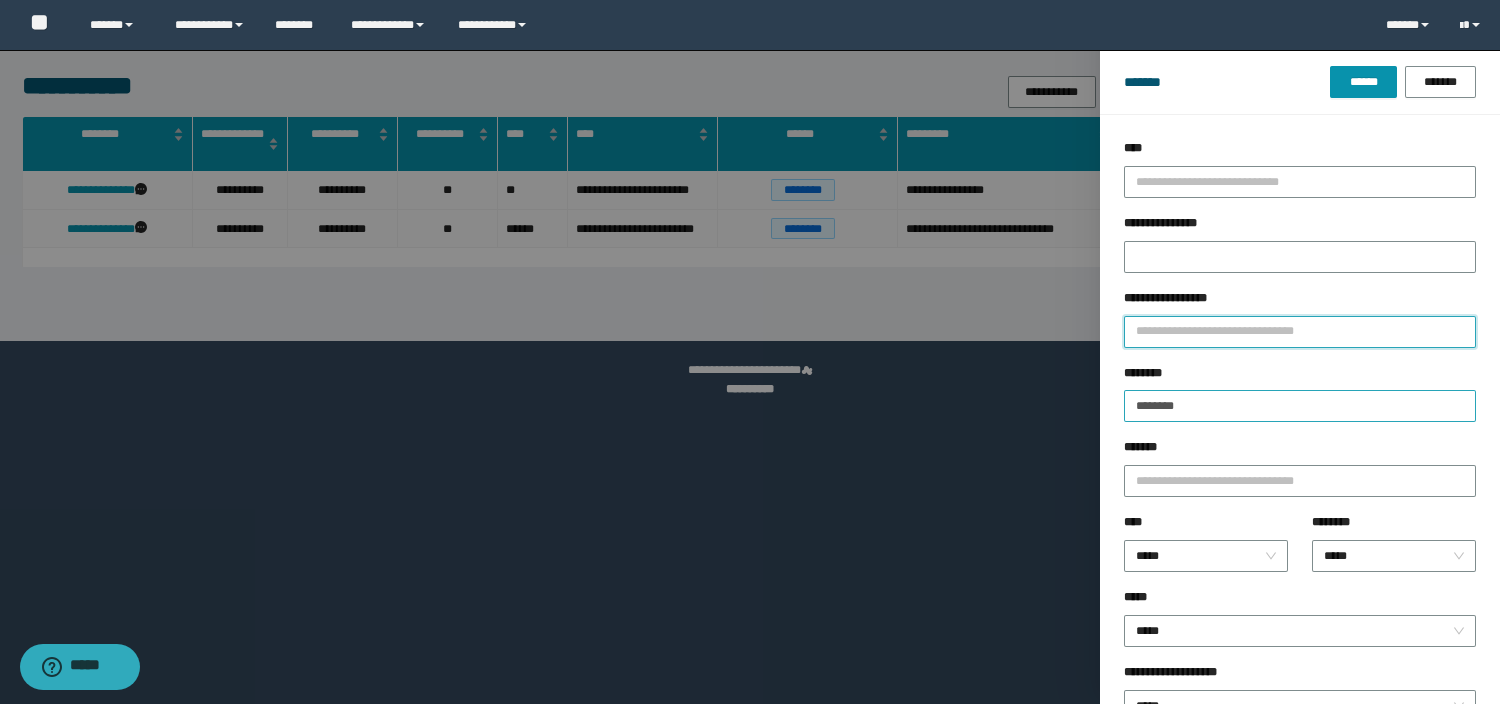 type 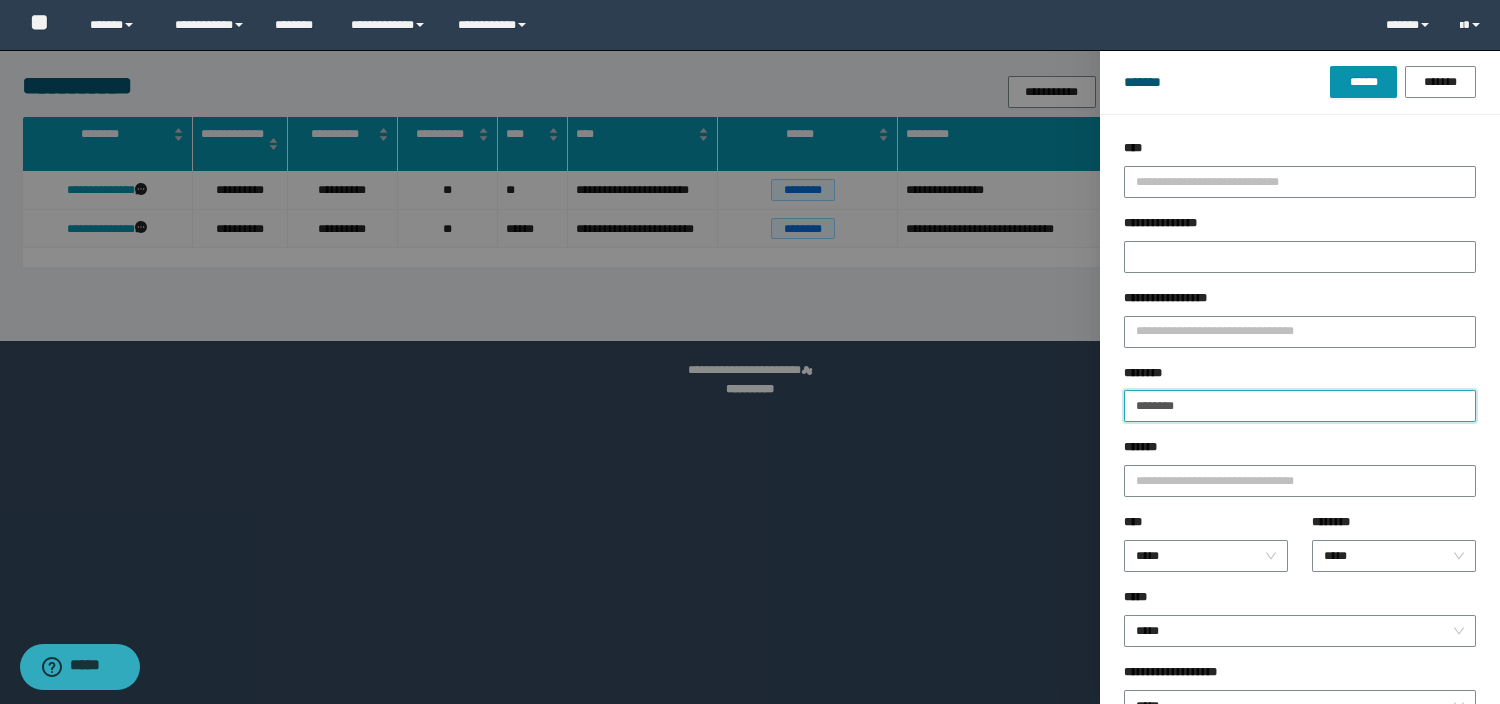 drag, startPoint x: 1253, startPoint y: 405, endPoint x: 973, endPoint y: 427, distance: 280.86295 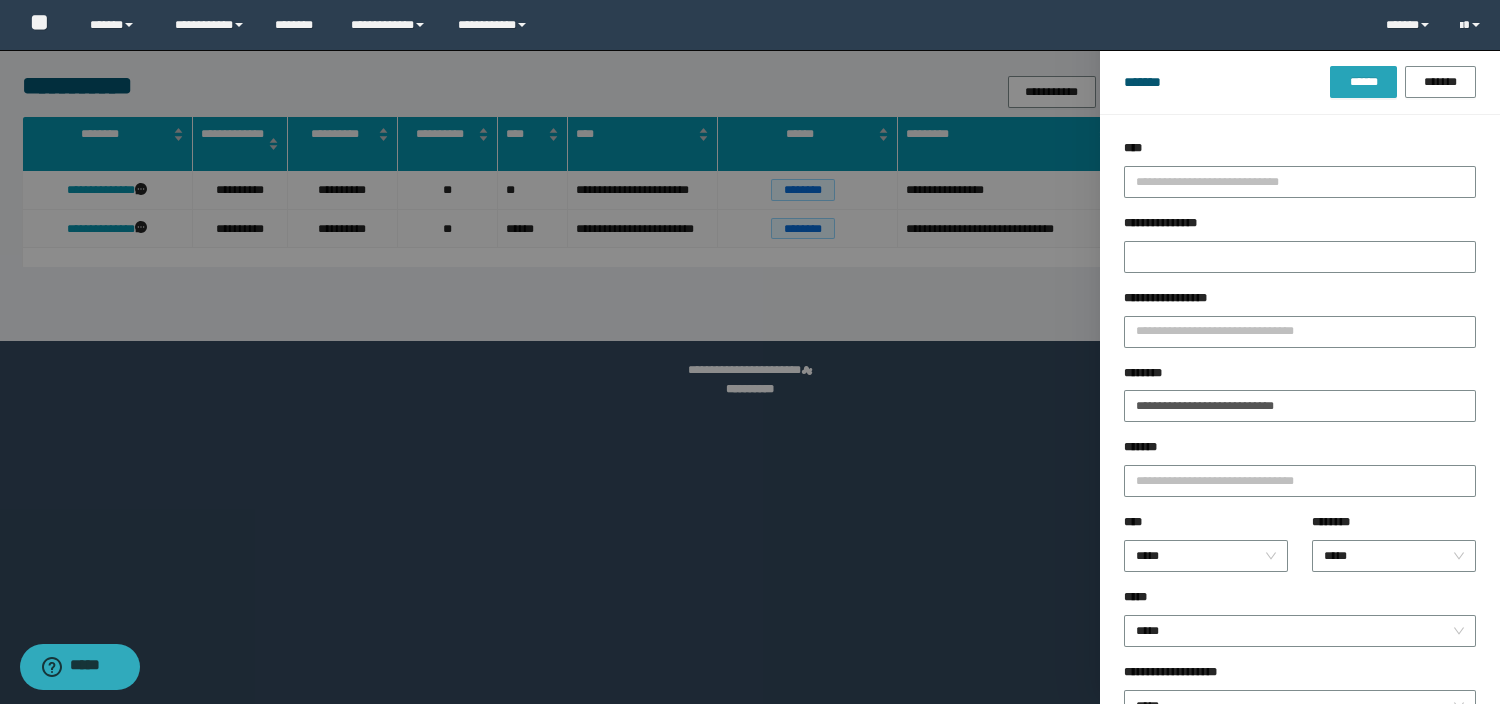 click on "******" at bounding box center (1363, 82) 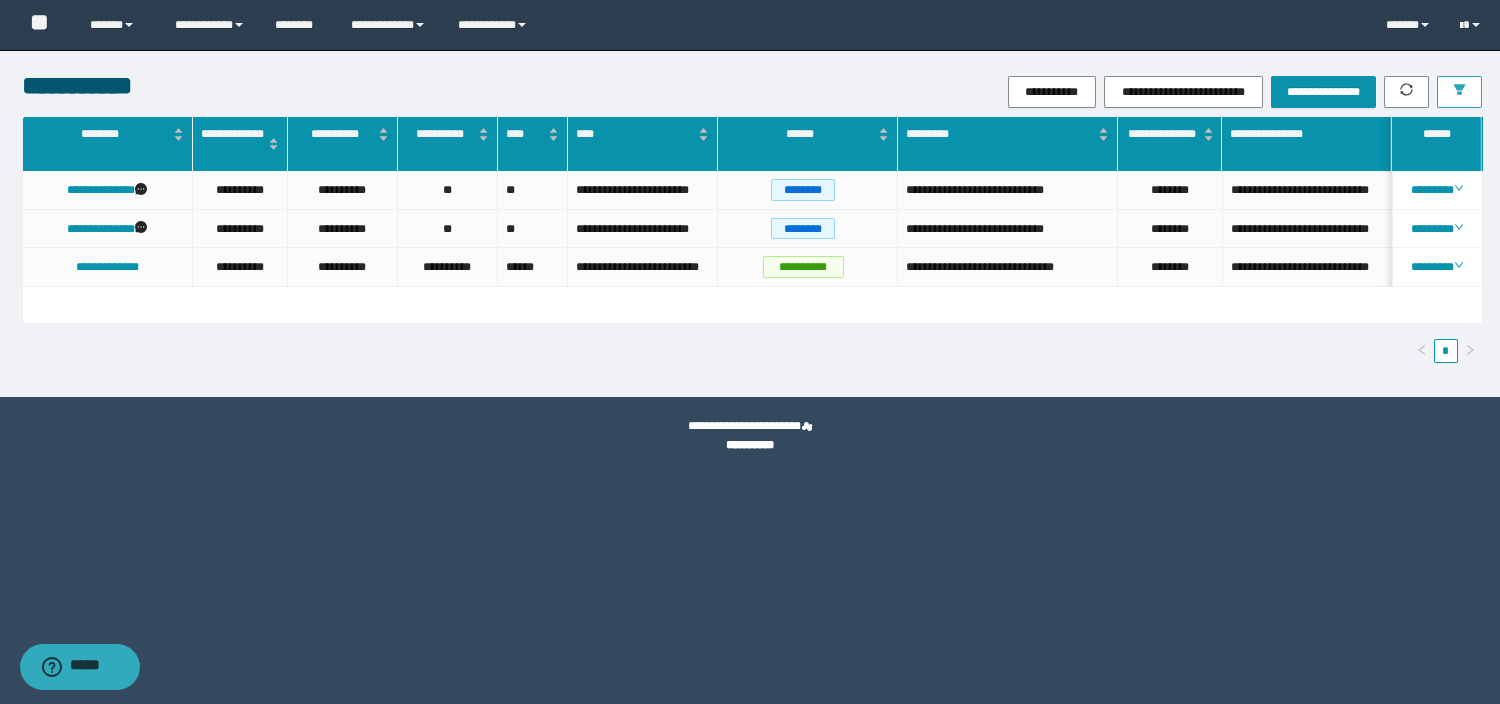 drag, startPoint x: 912, startPoint y: 323, endPoint x: 834, endPoint y: 324, distance: 78.00641 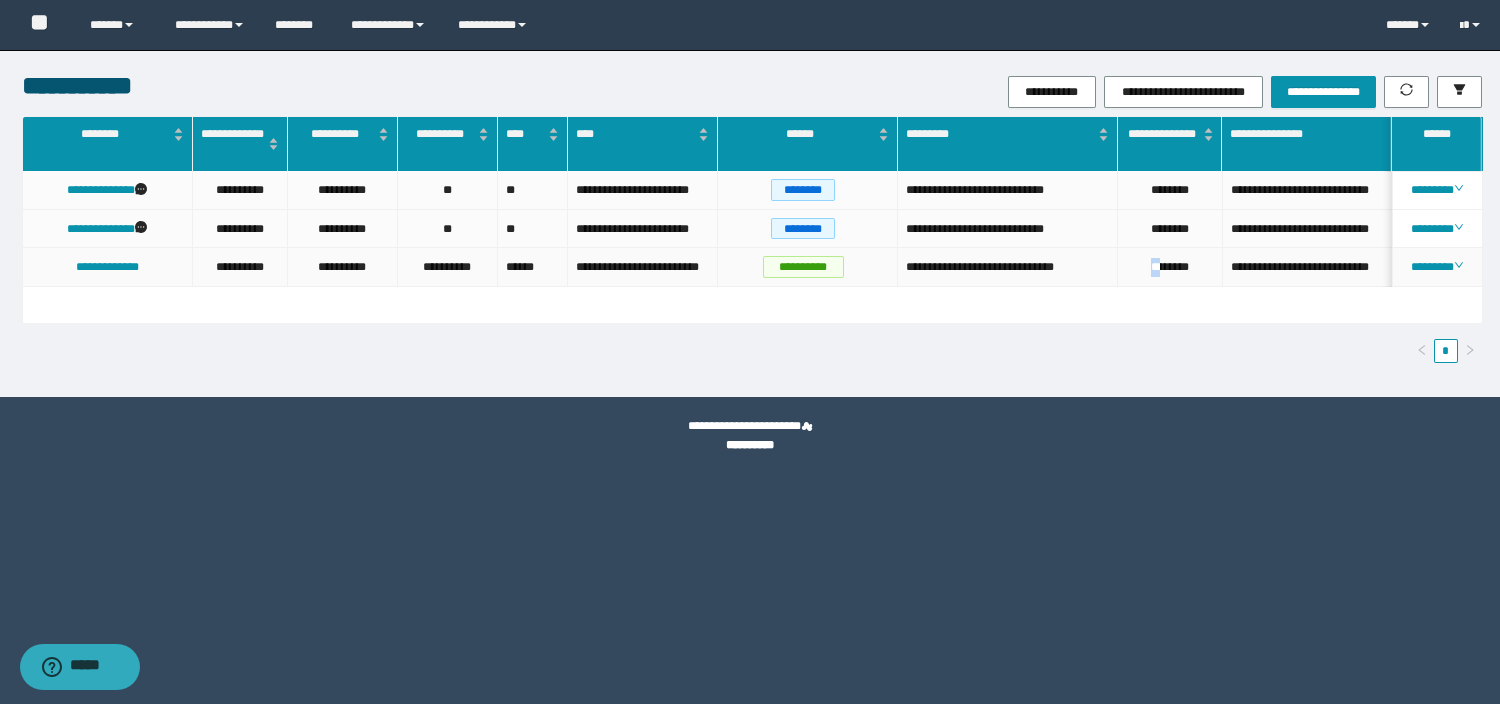 drag, startPoint x: 1154, startPoint y: 274, endPoint x: 1111, endPoint y: 274, distance: 43 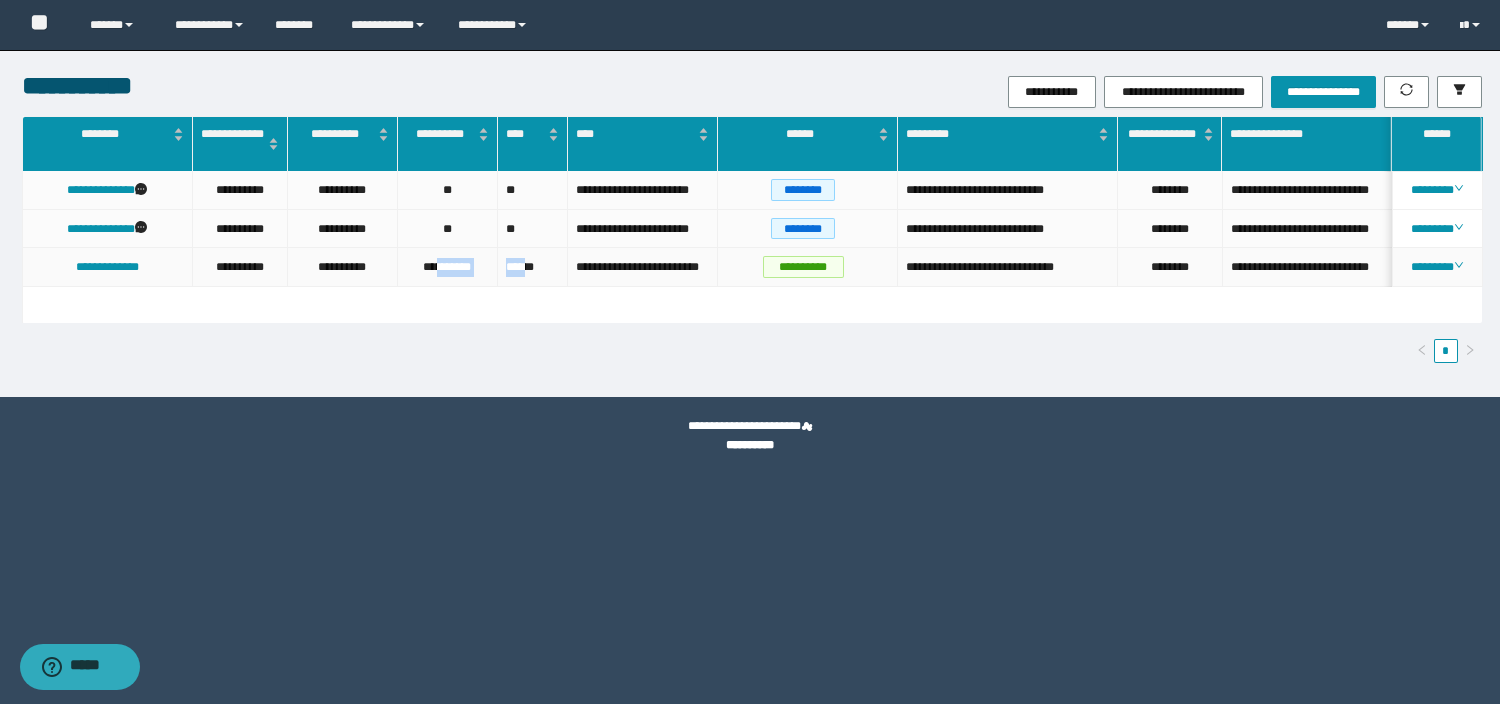drag, startPoint x: 434, startPoint y: 267, endPoint x: 525, endPoint y: 270, distance: 91.04944 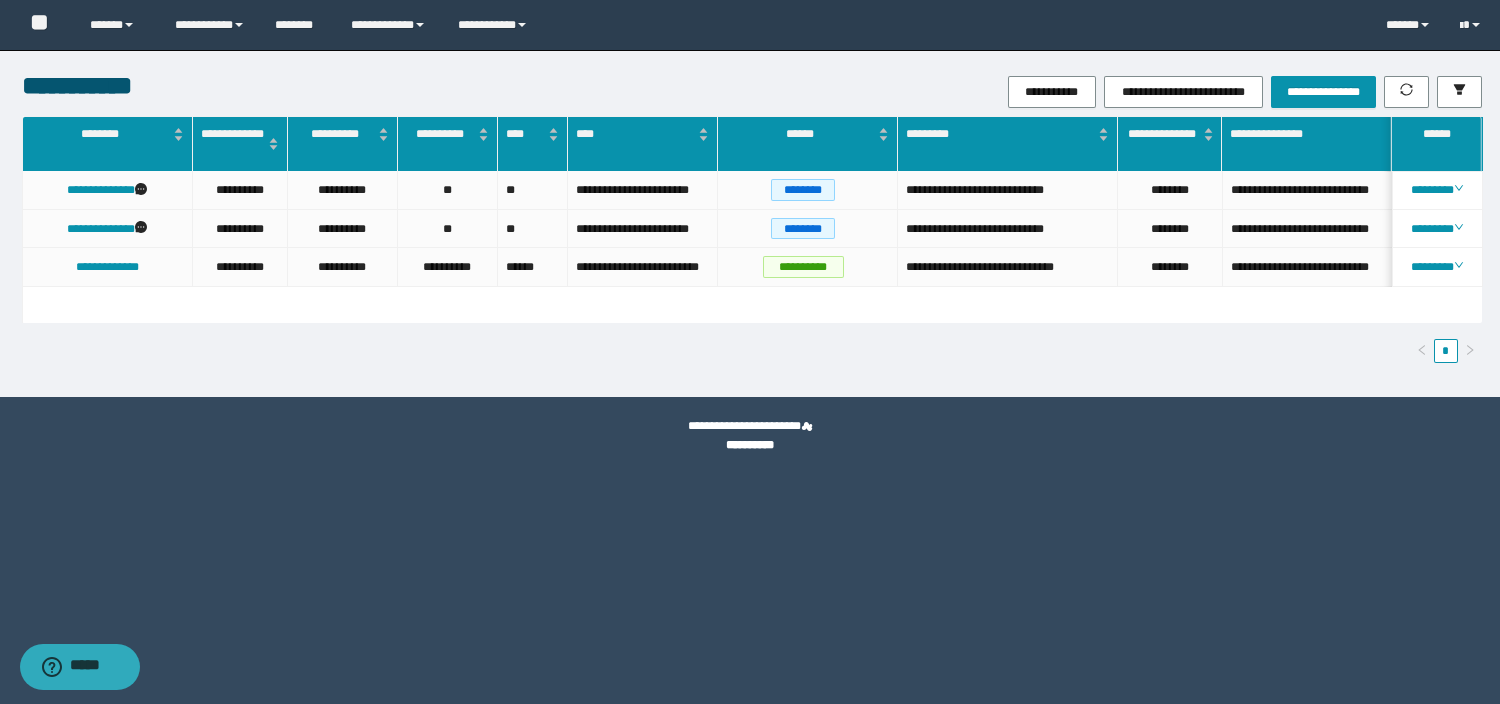 click on "**********" at bounding box center (752, 239) 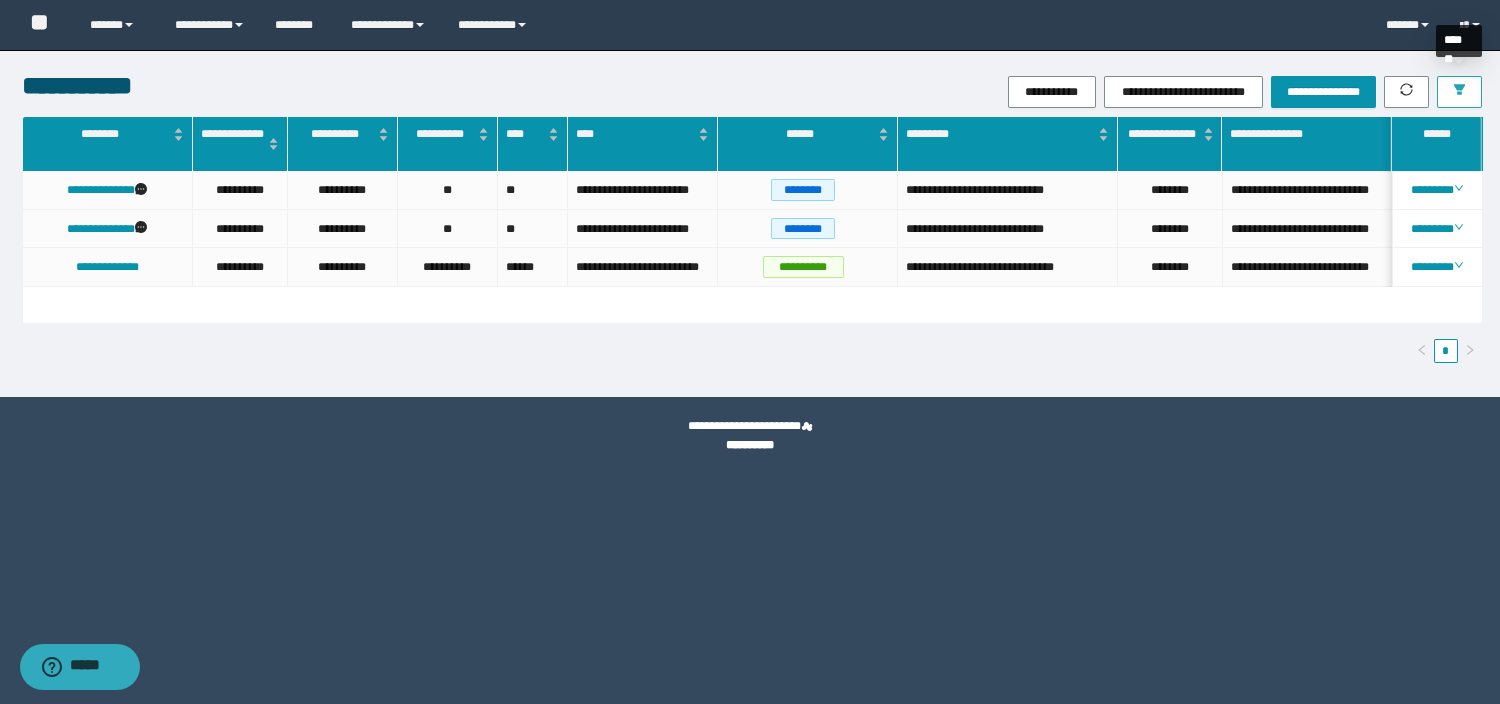 click 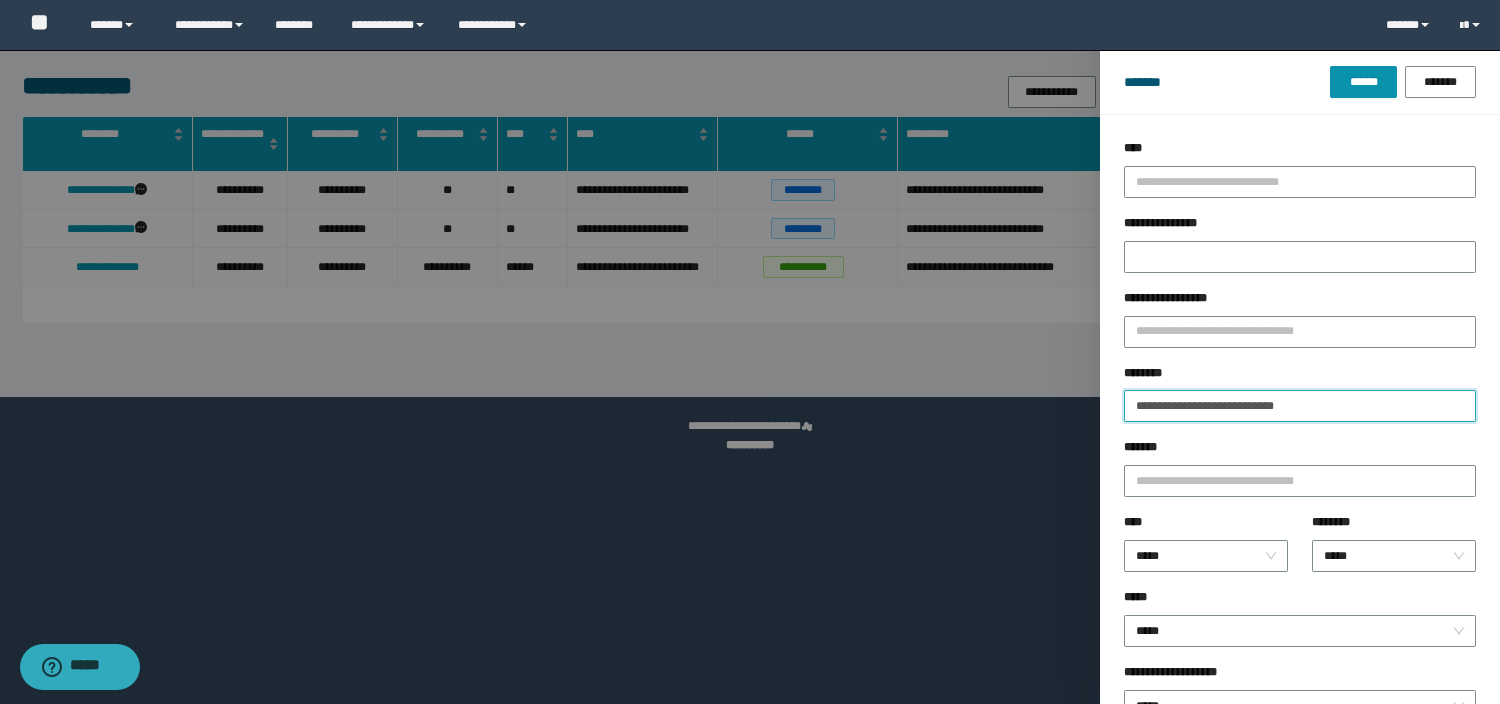 drag, startPoint x: 1342, startPoint y: 418, endPoint x: 775, endPoint y: 514, distance: 575.0696 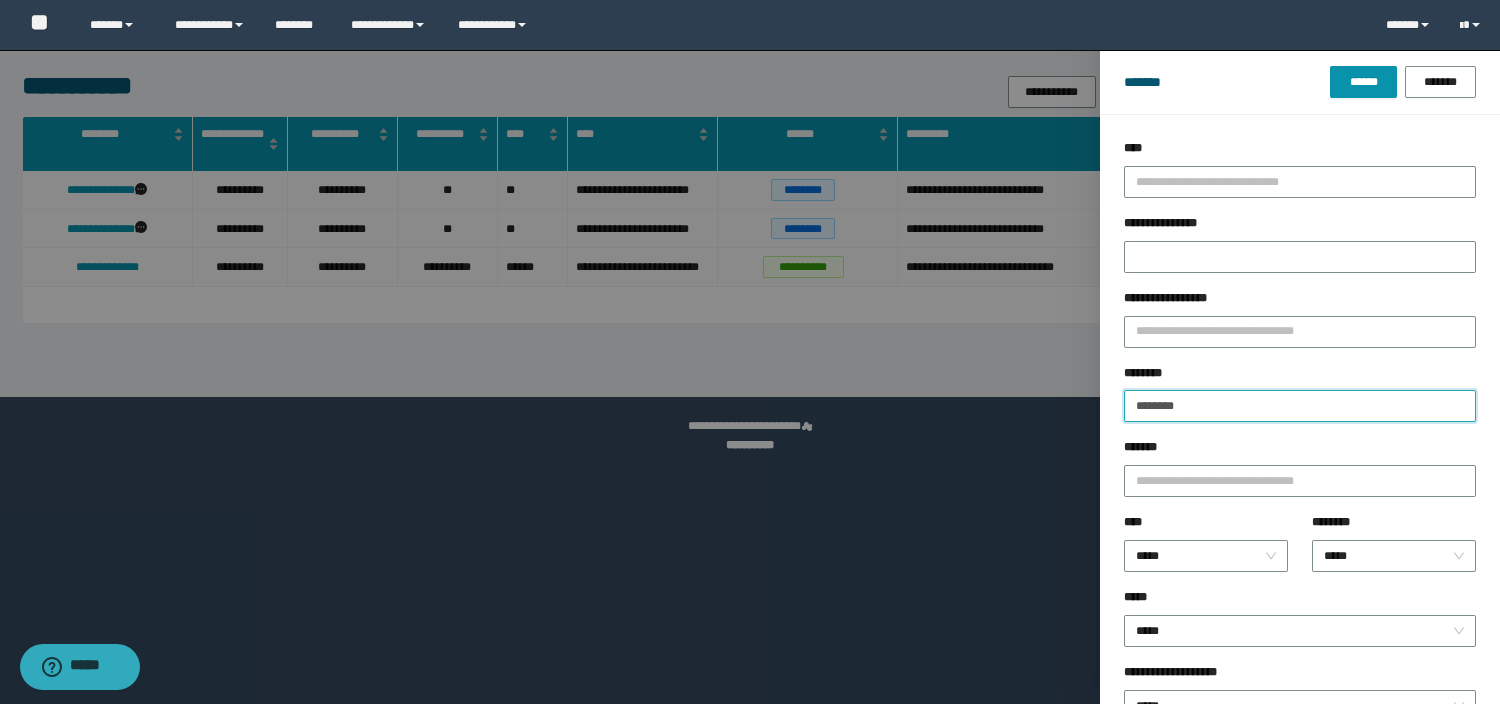 click on "******" at bounding box center (1363, 82) 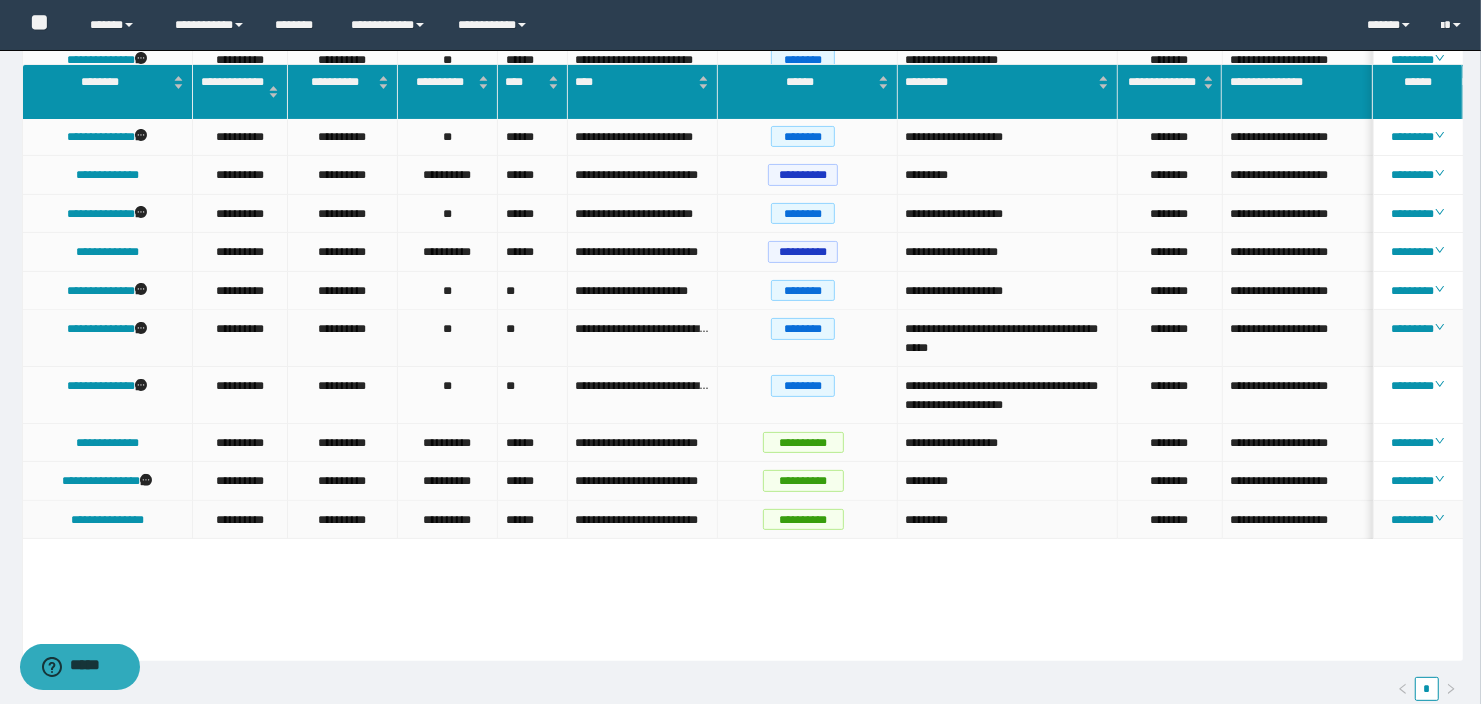 scroll, scrollTop: 143, scrollLeft: 0, axis: vertical 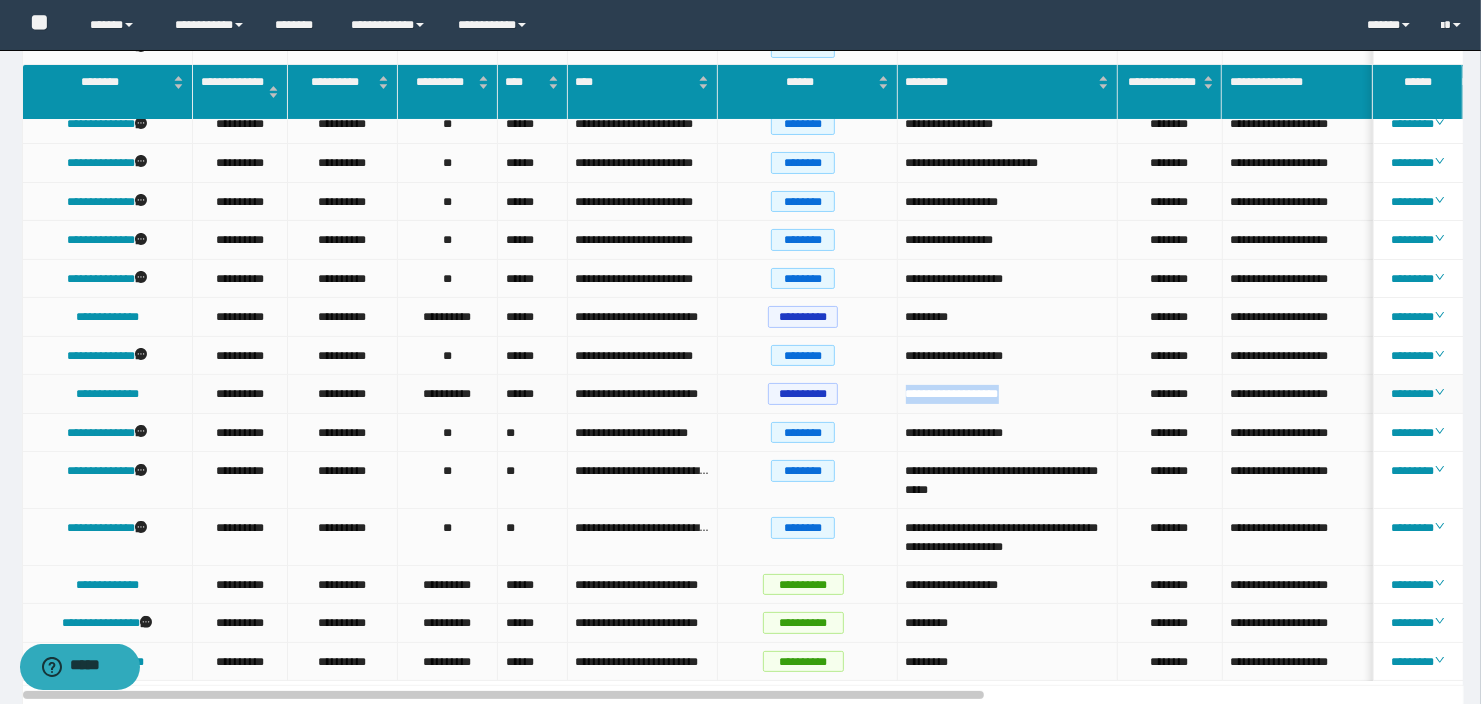 drag, startPoint x: 1068, startPoint y: 424, endPoint x: 882, endPoint y: 408, distance: 186.6869 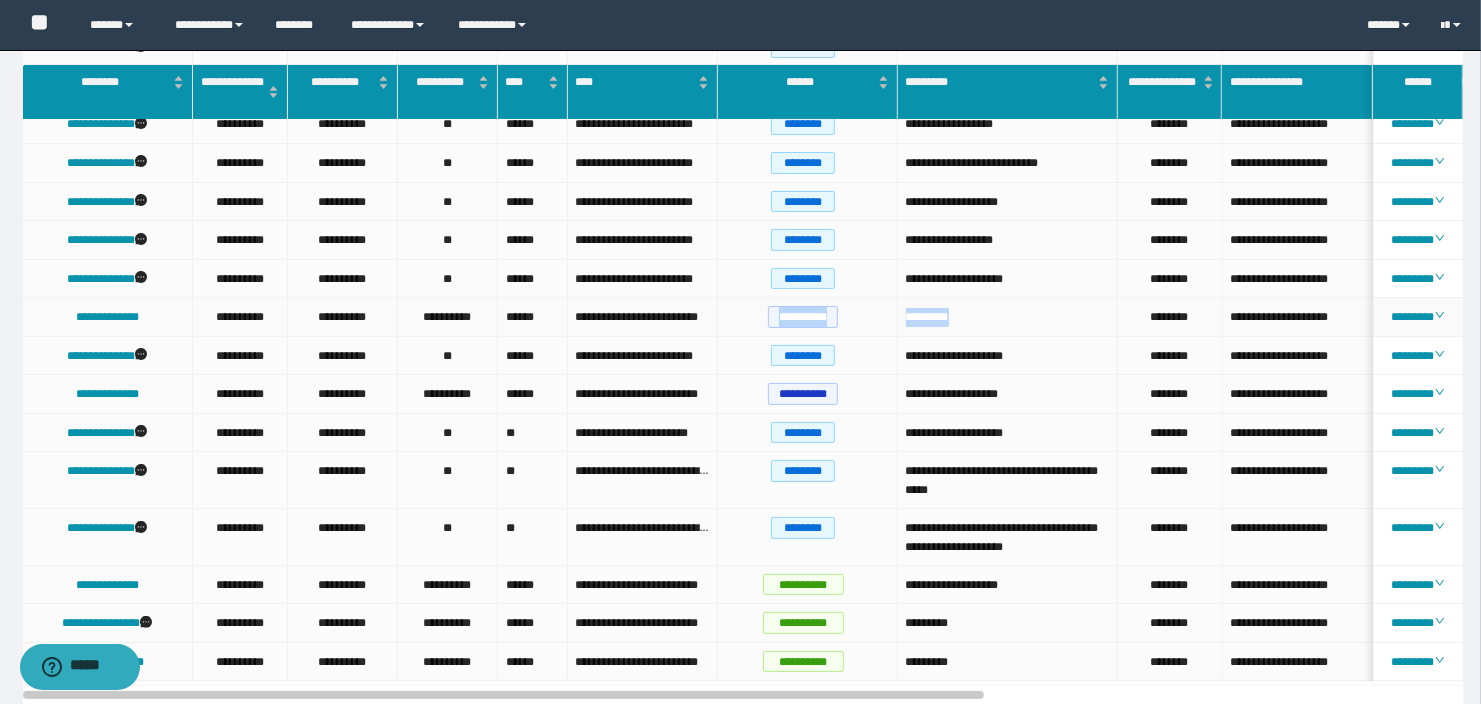 drag, startPoint x: 974, startPoint y: 310, endPoint x: 731, endPoint y: 322, distance: 243.29611 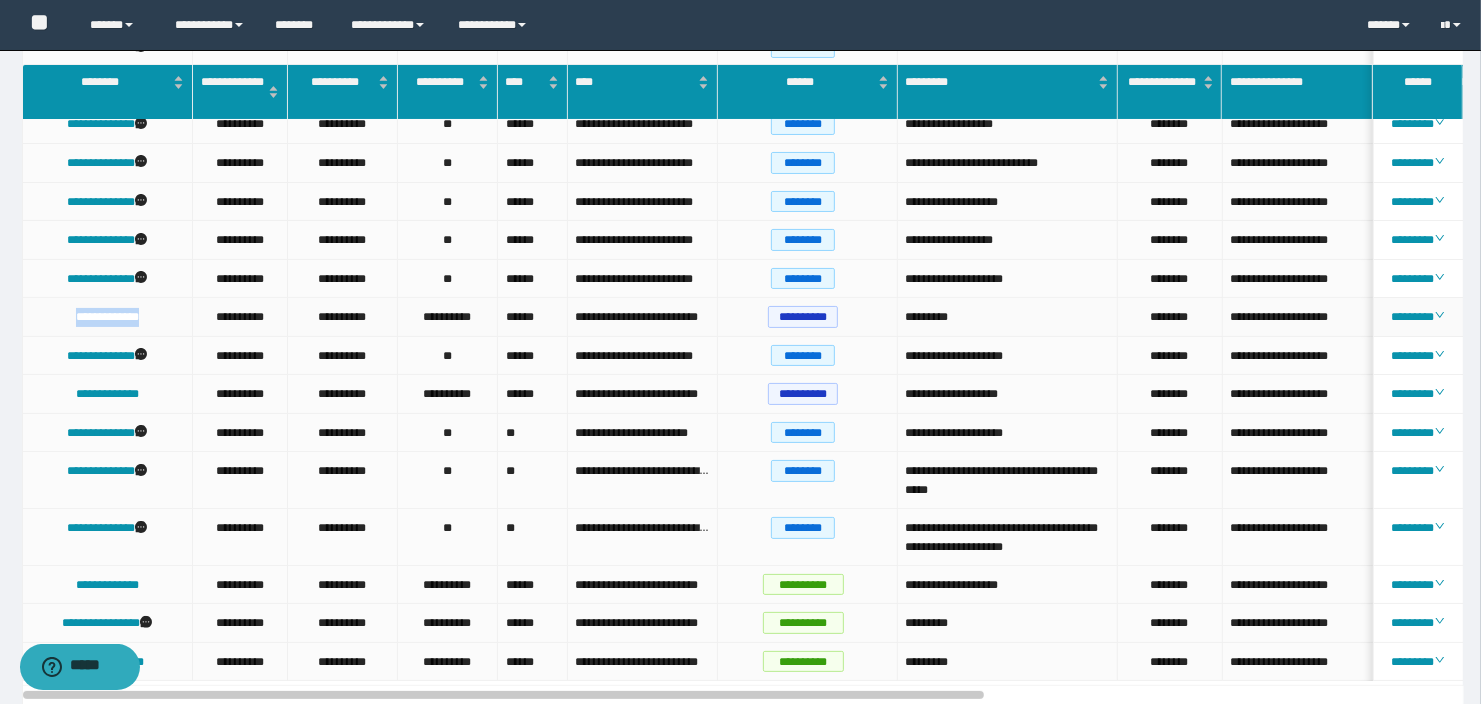 drag, startPoint x: 164, startPoint y: 310, endPoint x: 71, endPoint y: 300, distance: 93.53609 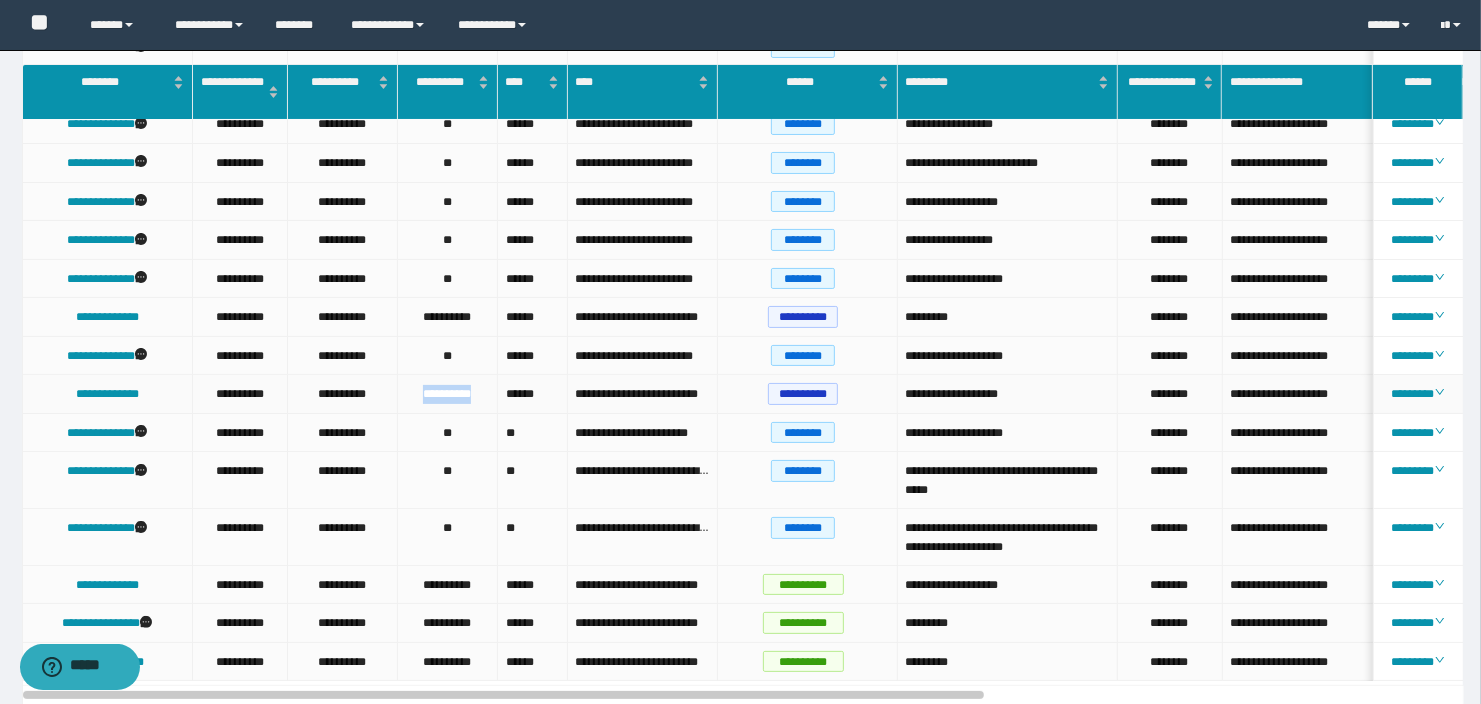 drag, startPoint x: 474, startPoint y: 408, endPoint x: 399, endPoint y: 394, distance: 76.29548 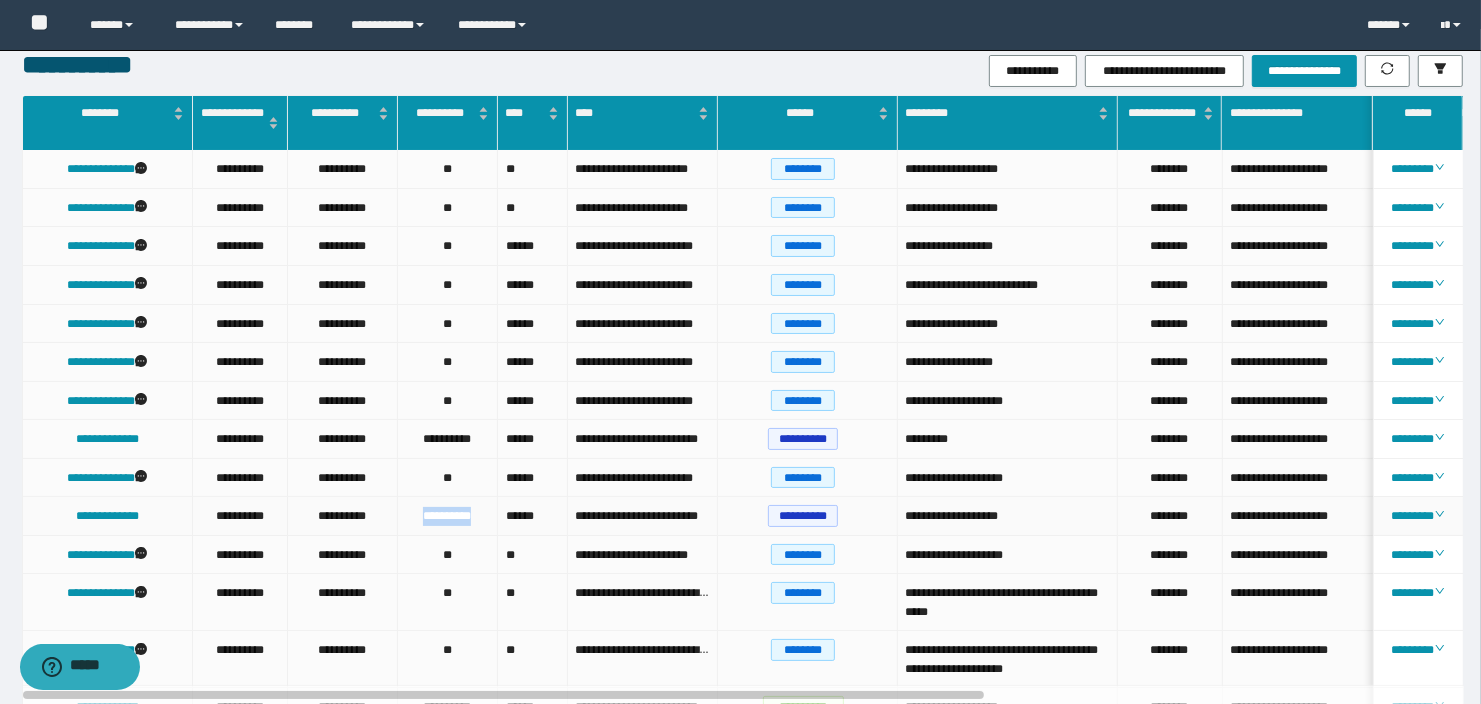 scroll, scrollTop: 18, scrollLeft: 0, axis: vertical 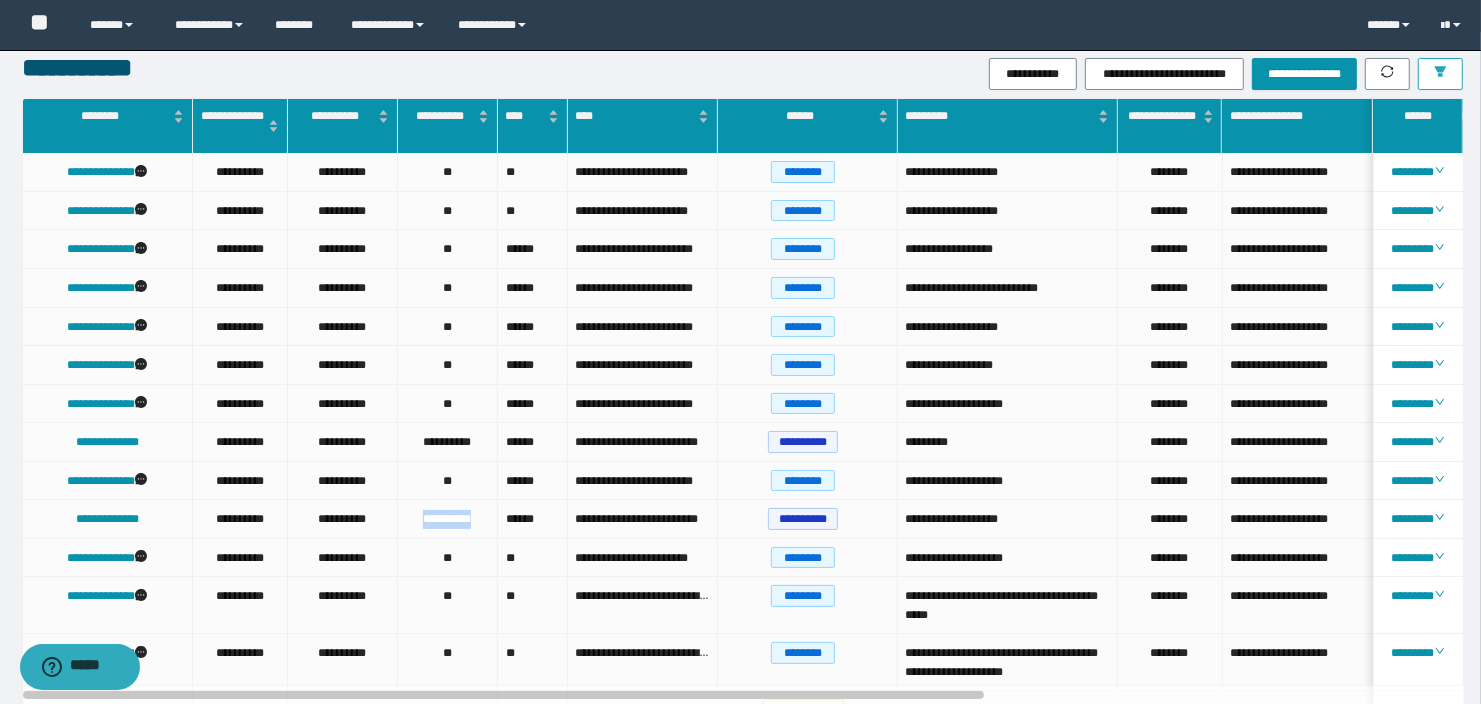click at bounding box center [1440, 74] 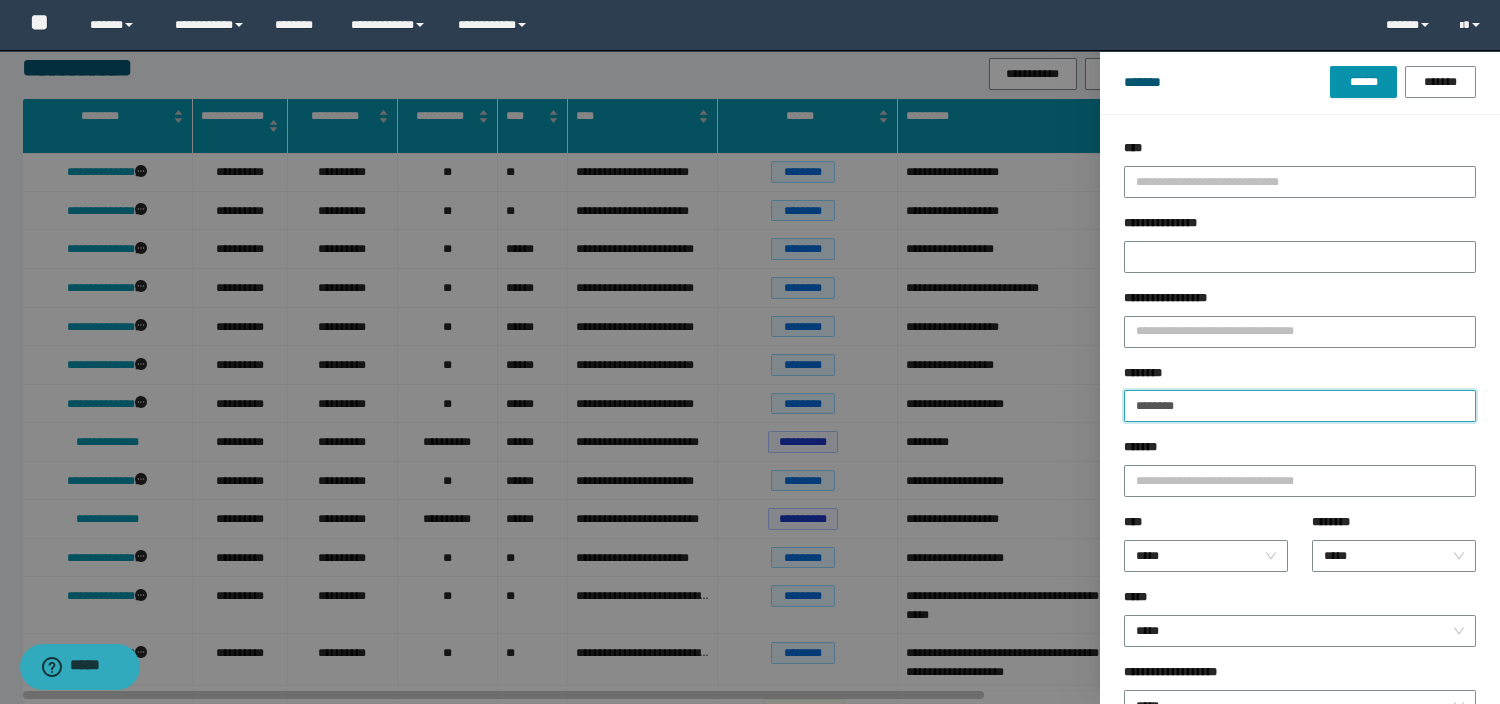 drag, startPoint x: 1204, startPoint y: 392, endPoint x: 1060, endPoint y: 392, distance: 144 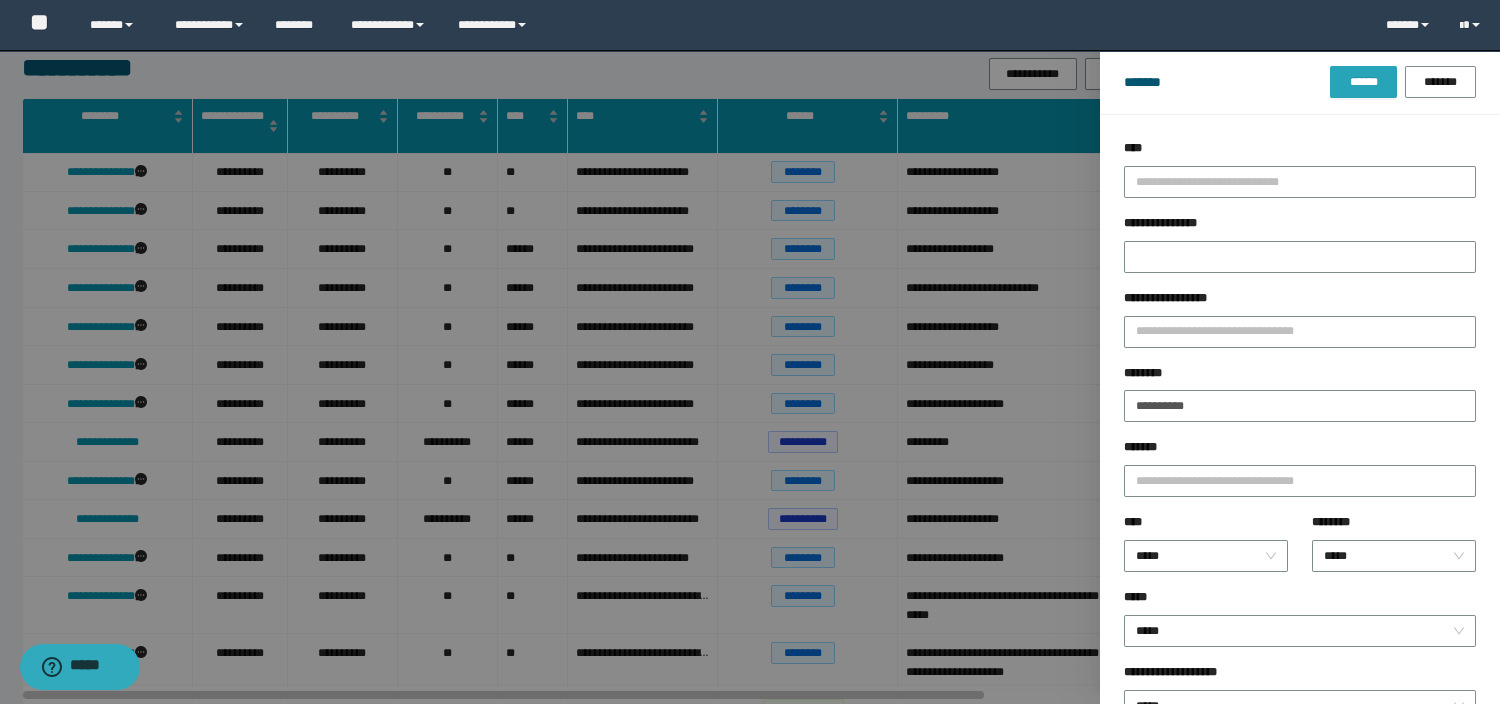 click on "******" at bounding box center [1363, 82] 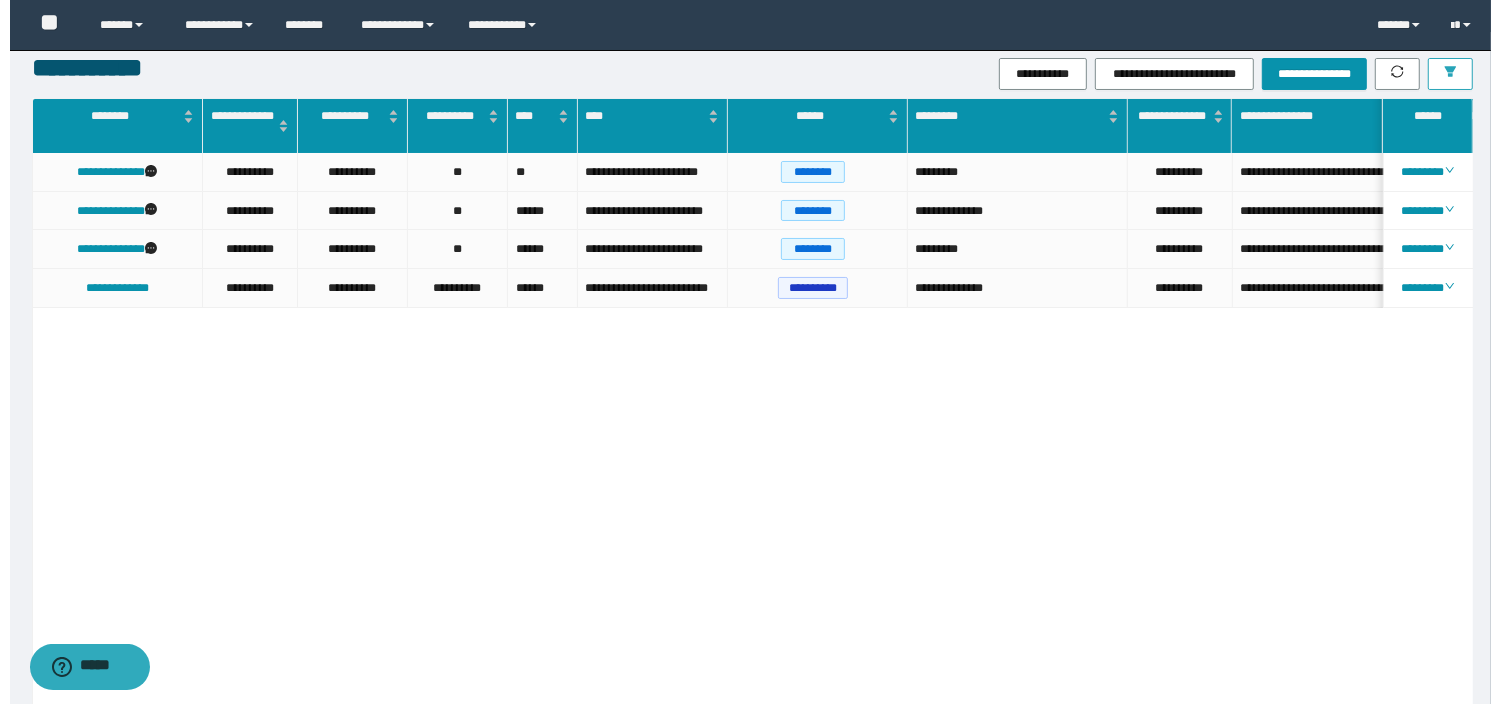 scroll, scrollTop: 0, scrollLeft: 0, axis: both 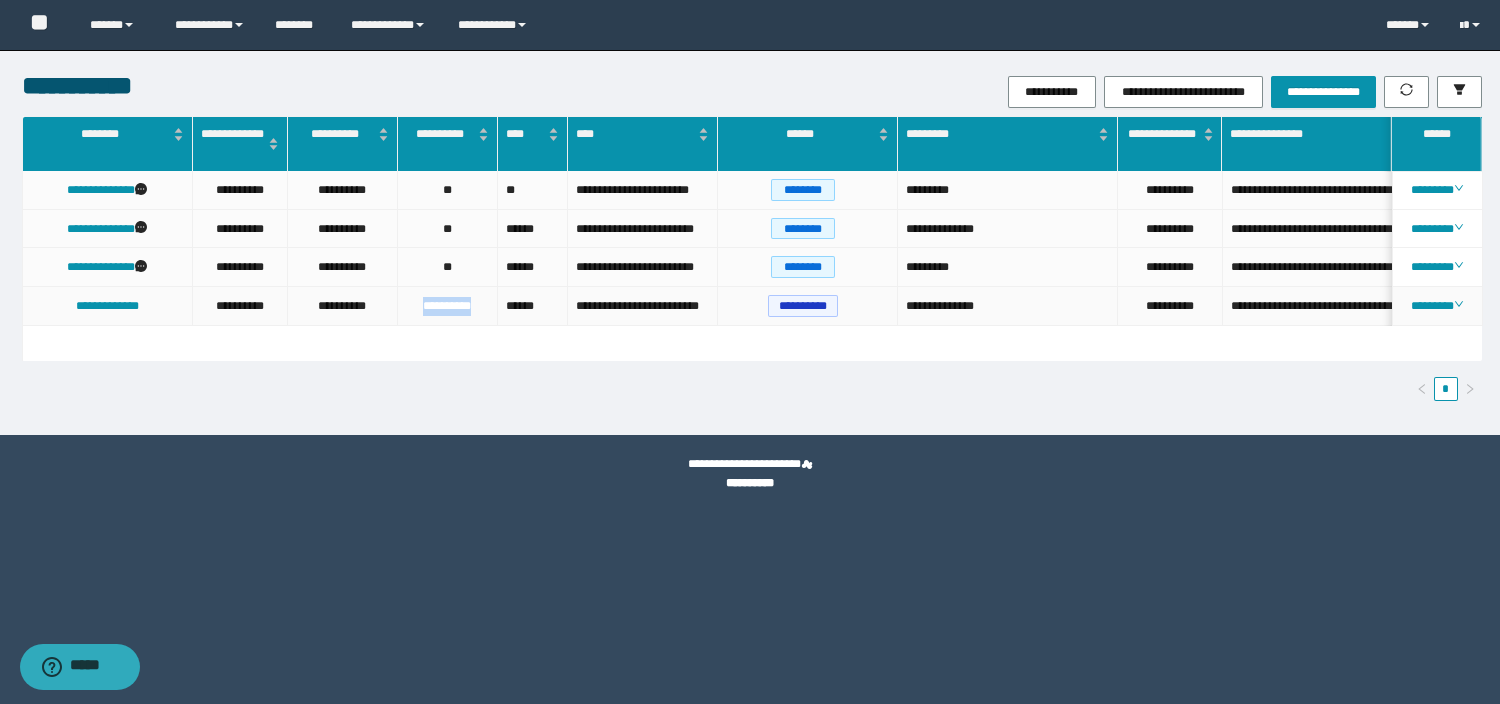drag, startPoint x: 478, startPoint y: 308, endPoint x: 395, endPoint y: 306, distance: 83.02409 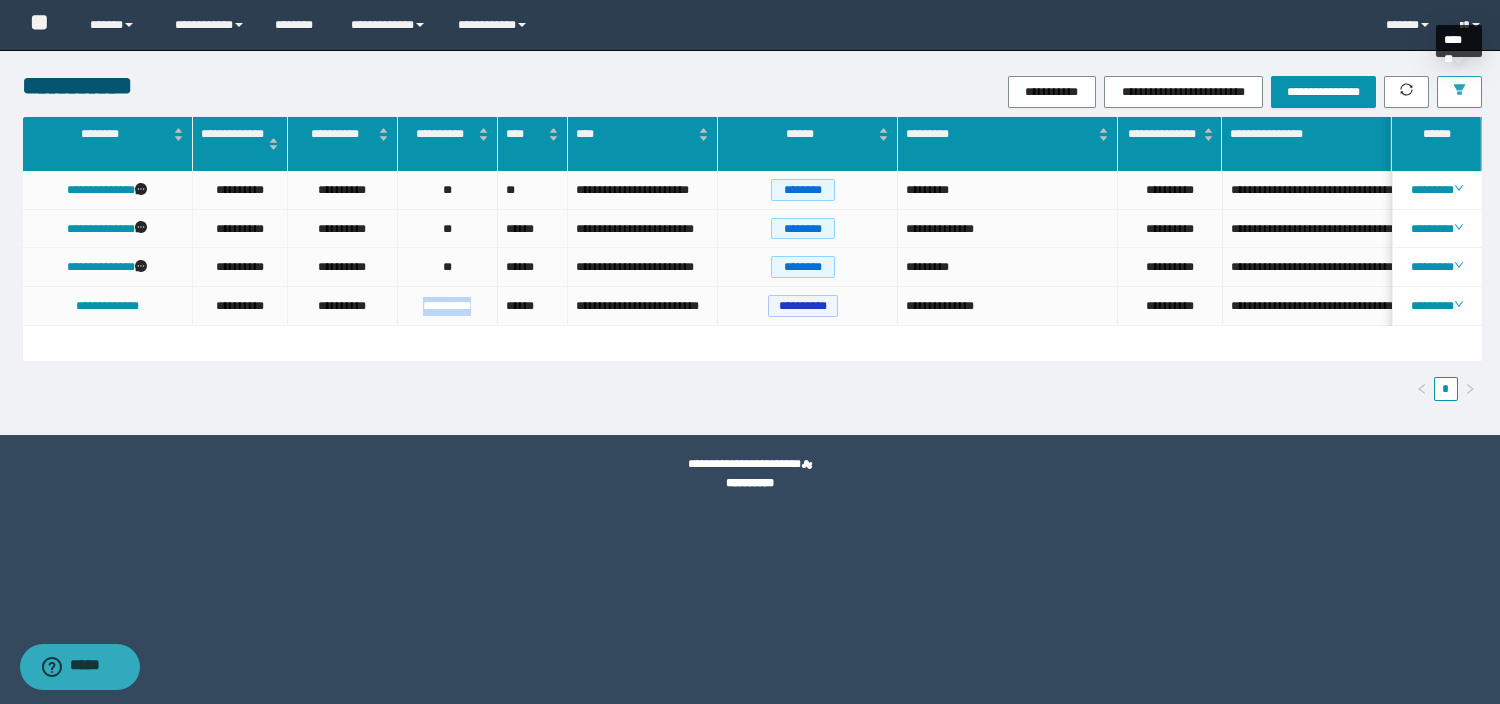 click 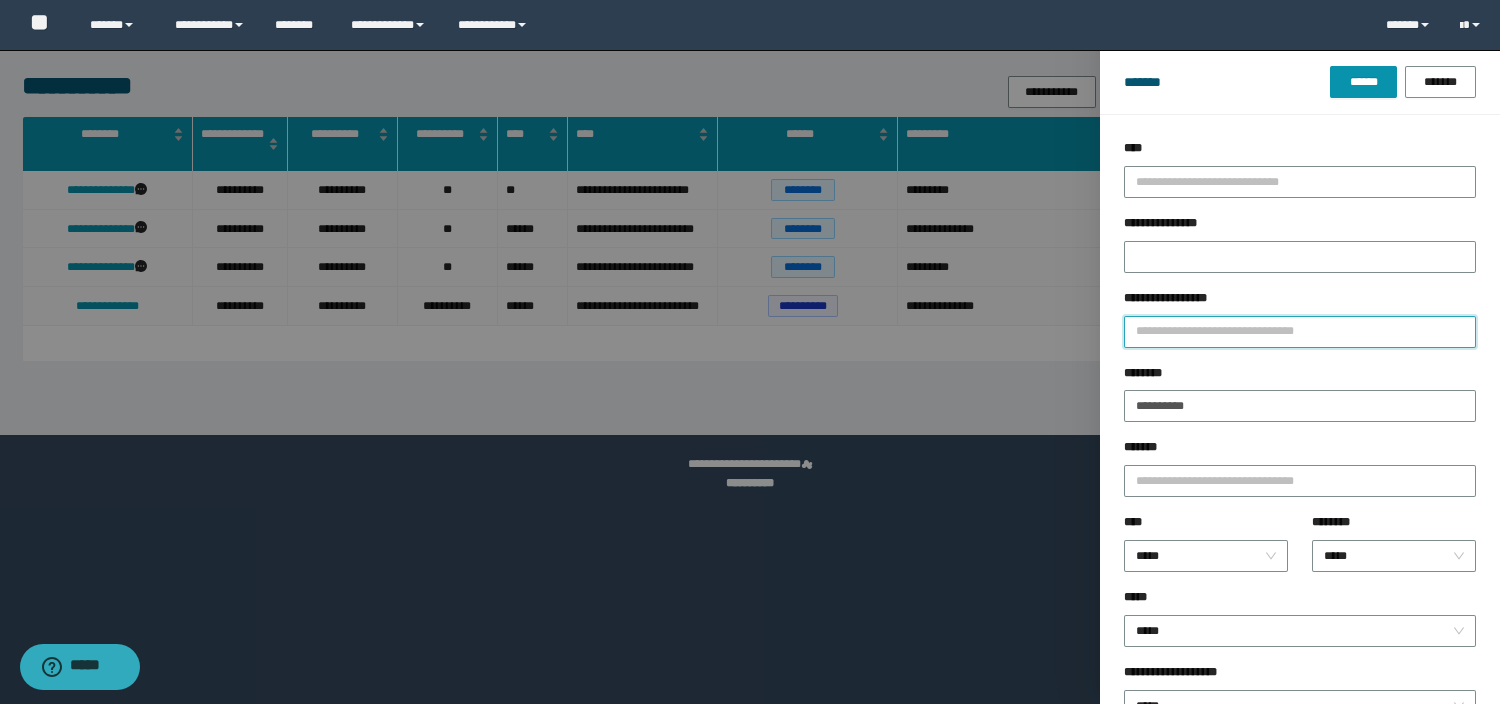 click on "**********" at bounding box center (1300, 332) 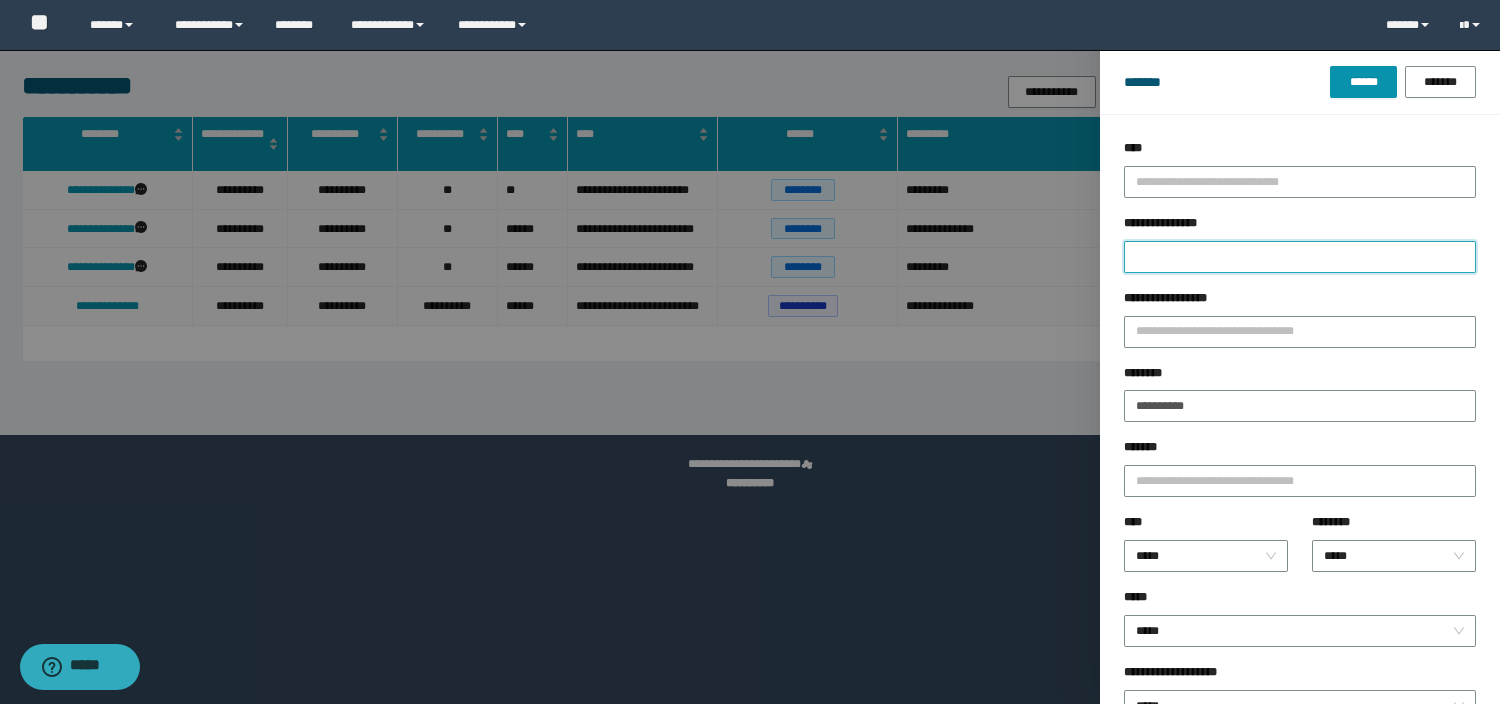 click on "**********" at bounding box center [1300, 257] 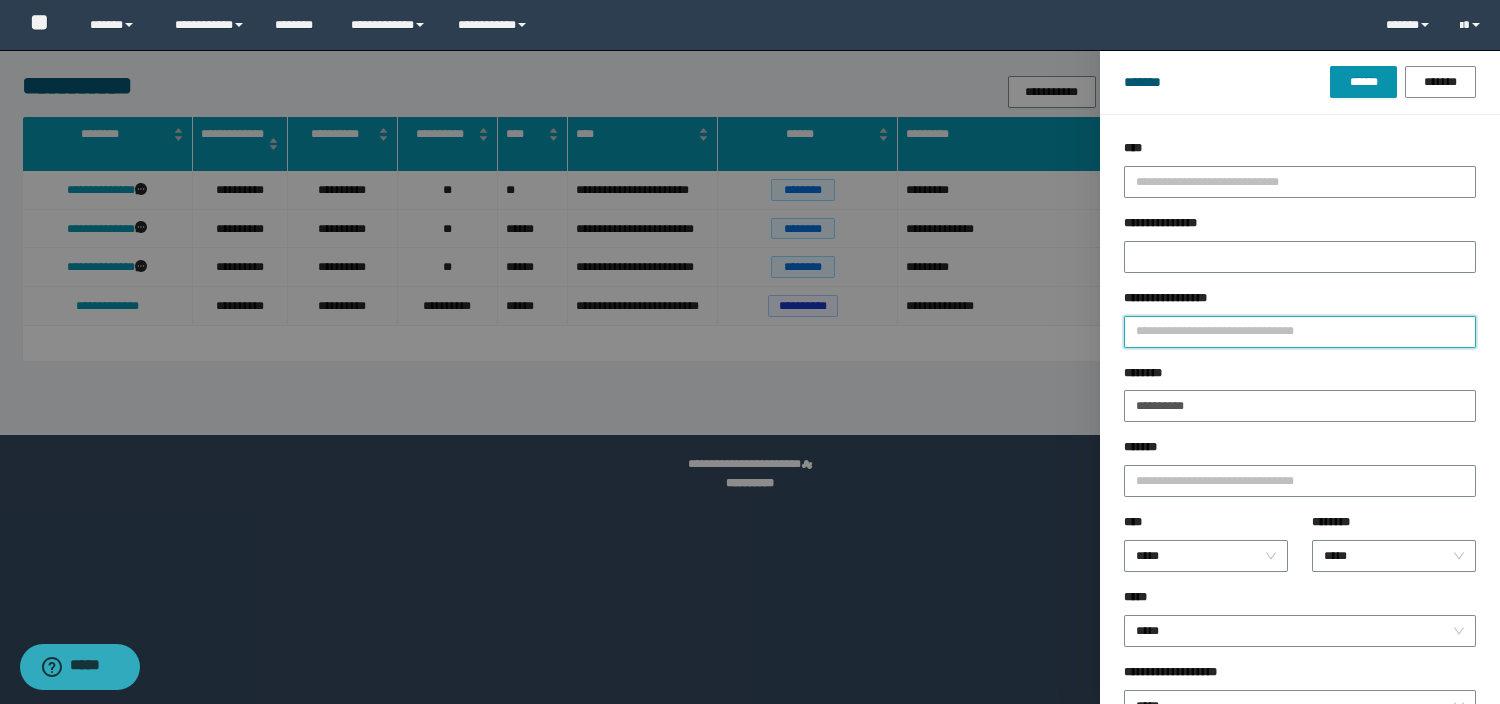 click on "**********" at bounding box center [1300, 332] 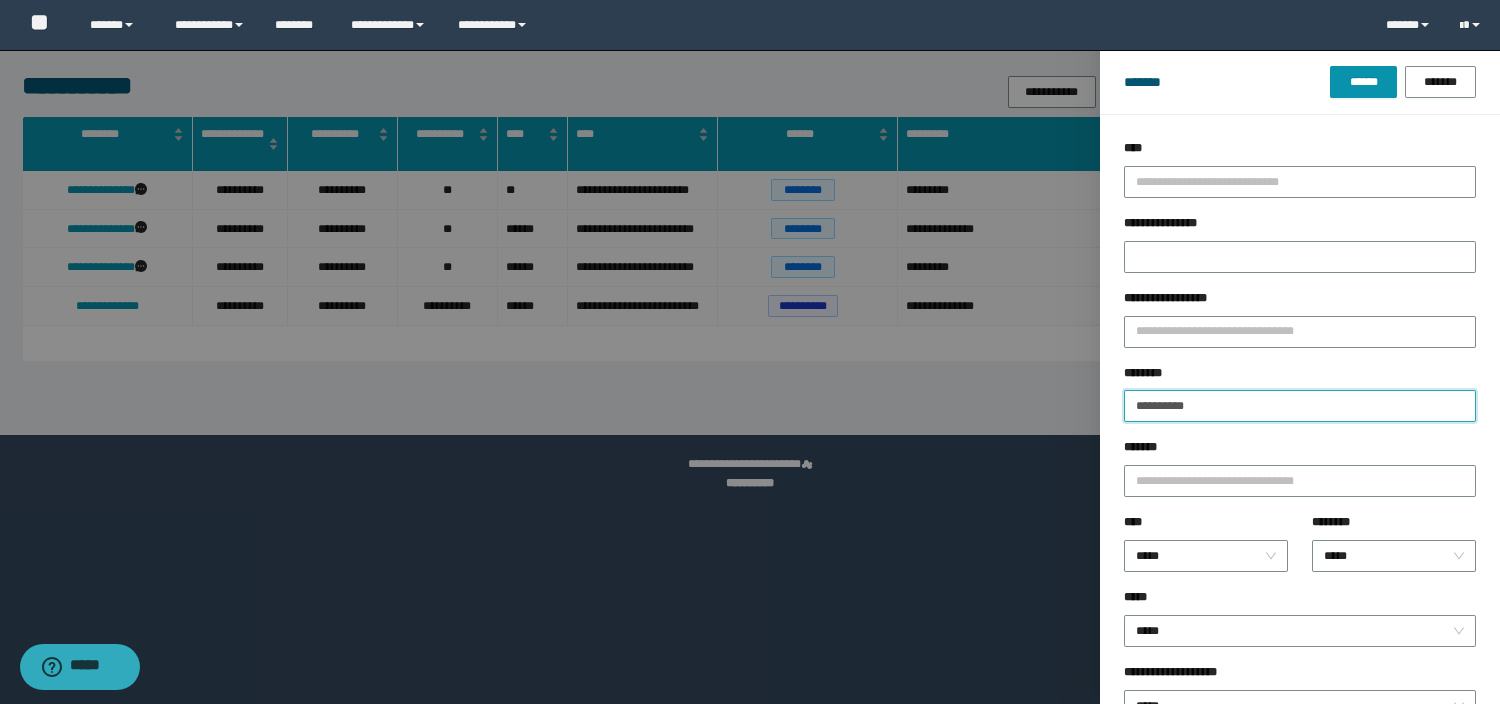 click on "**********" at bounding box center [1300, 406] 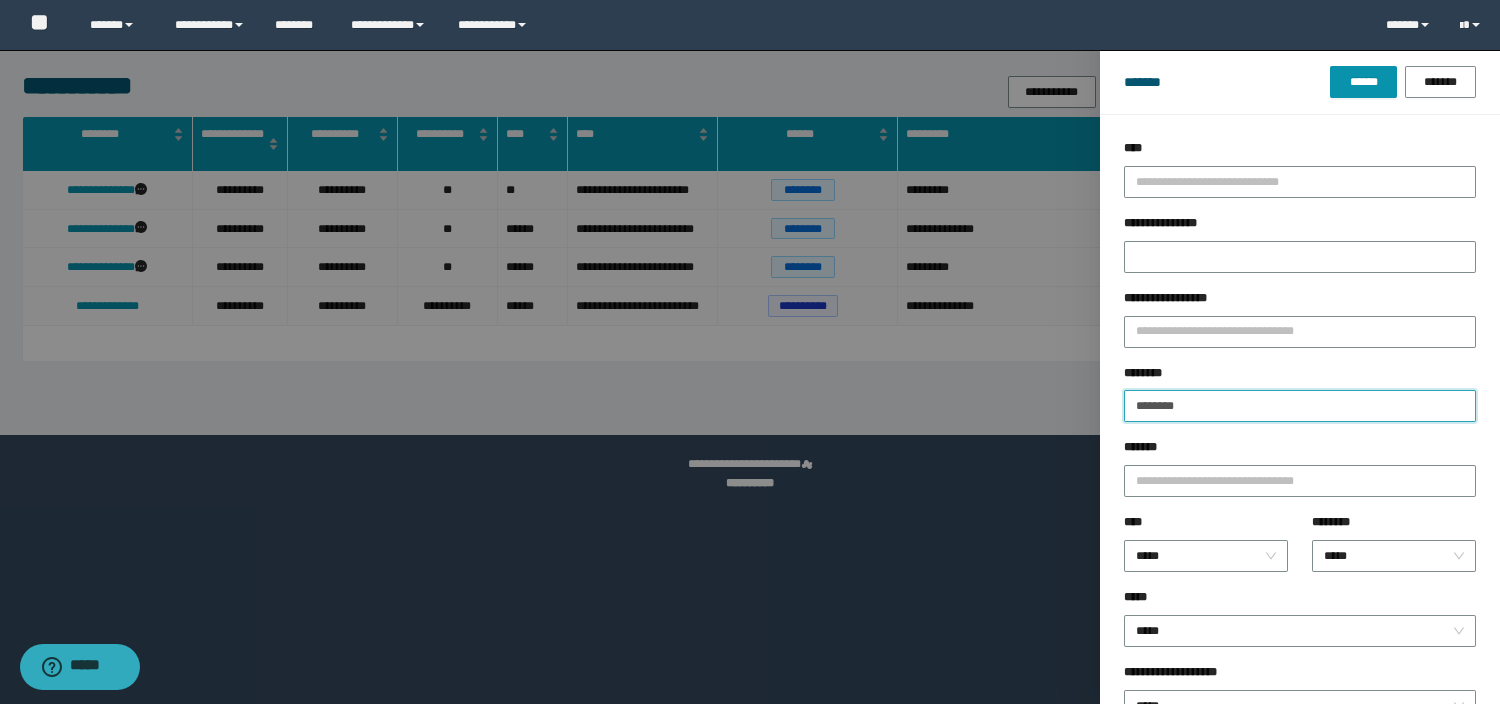 click on "******" at bounding box center [1363, 82] 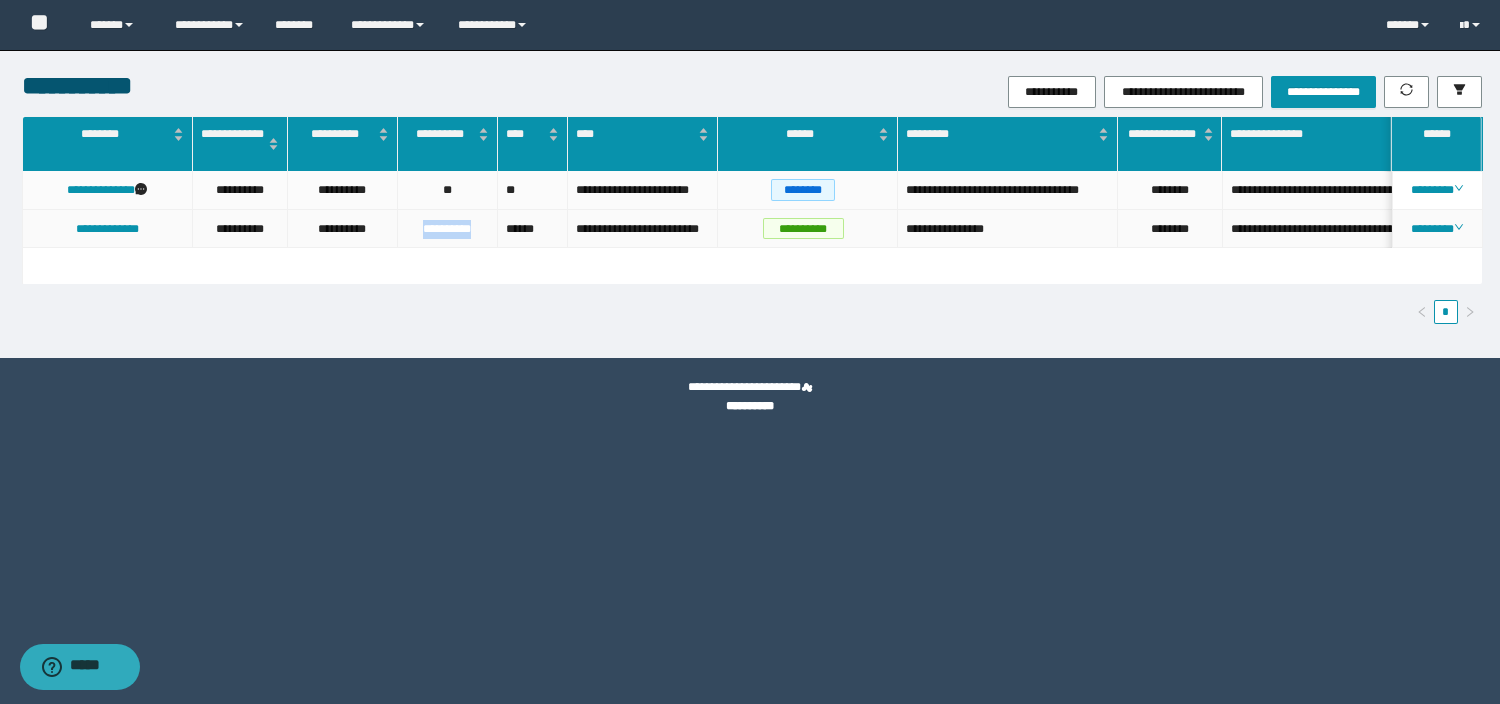 drag, startPoint x: 479, startPoint y: 229, endPoint x: 379, endPoint y: 229, distance: 100 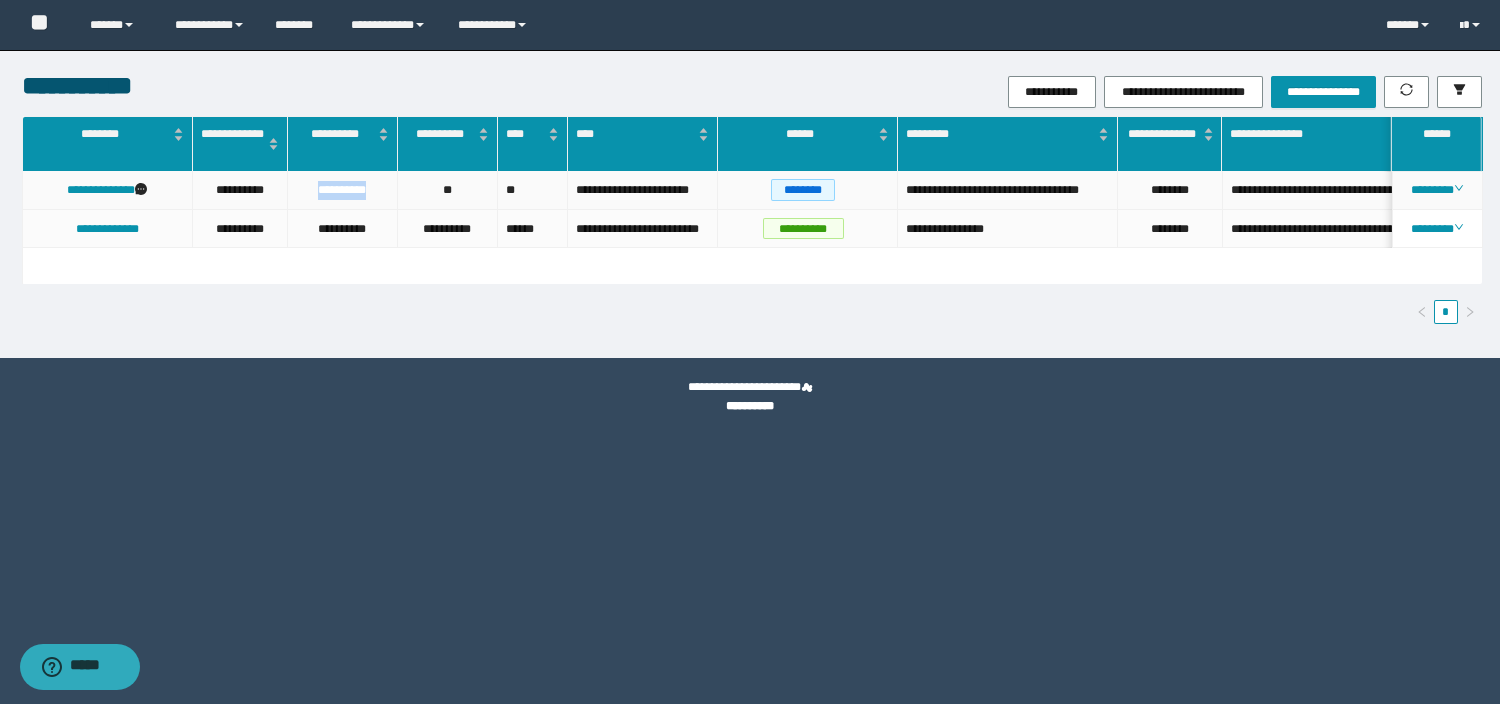 drag, startPoint x: 277, startPoint y: 191, endPoint x: 389, endPoint y: 196, distance: 112.11155 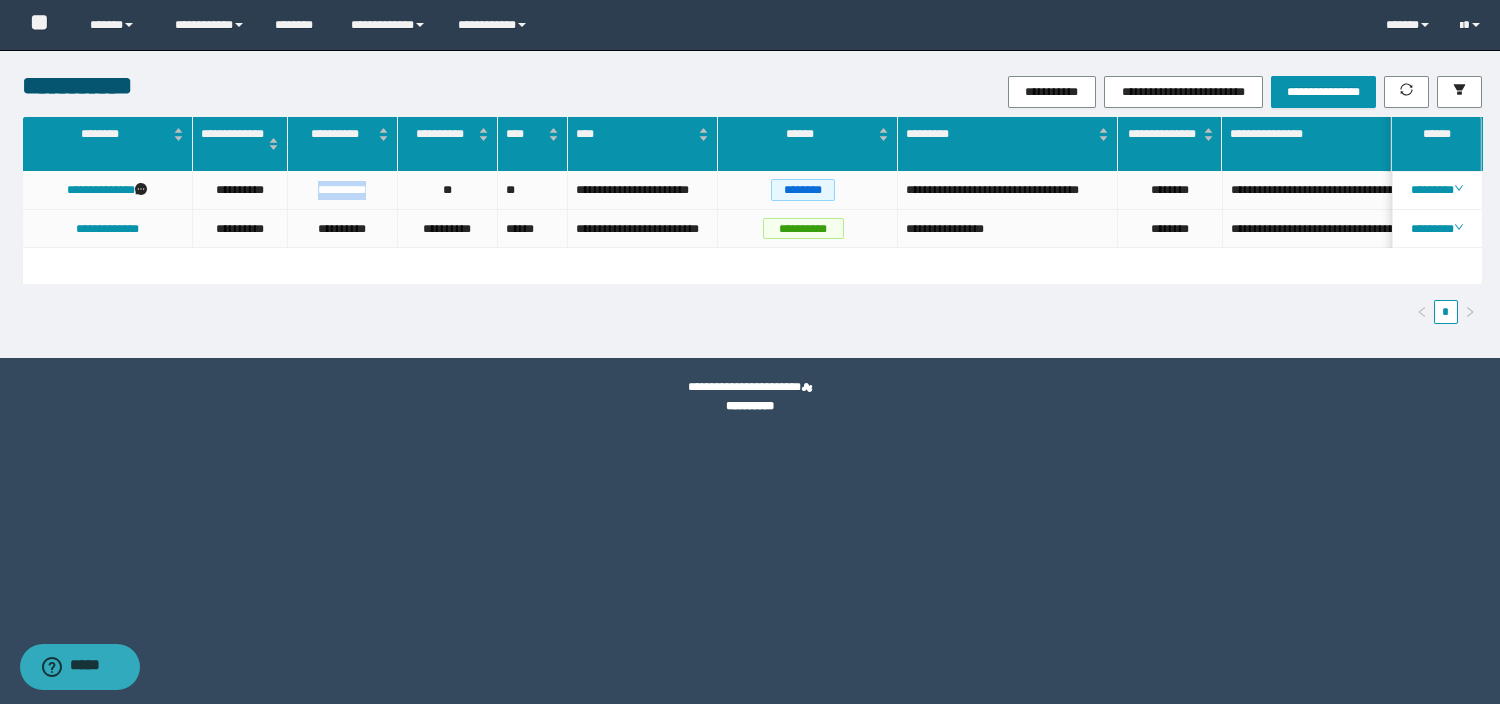 scroll, scrollTop: 0, scrollLeft: 265, axis: horizontal 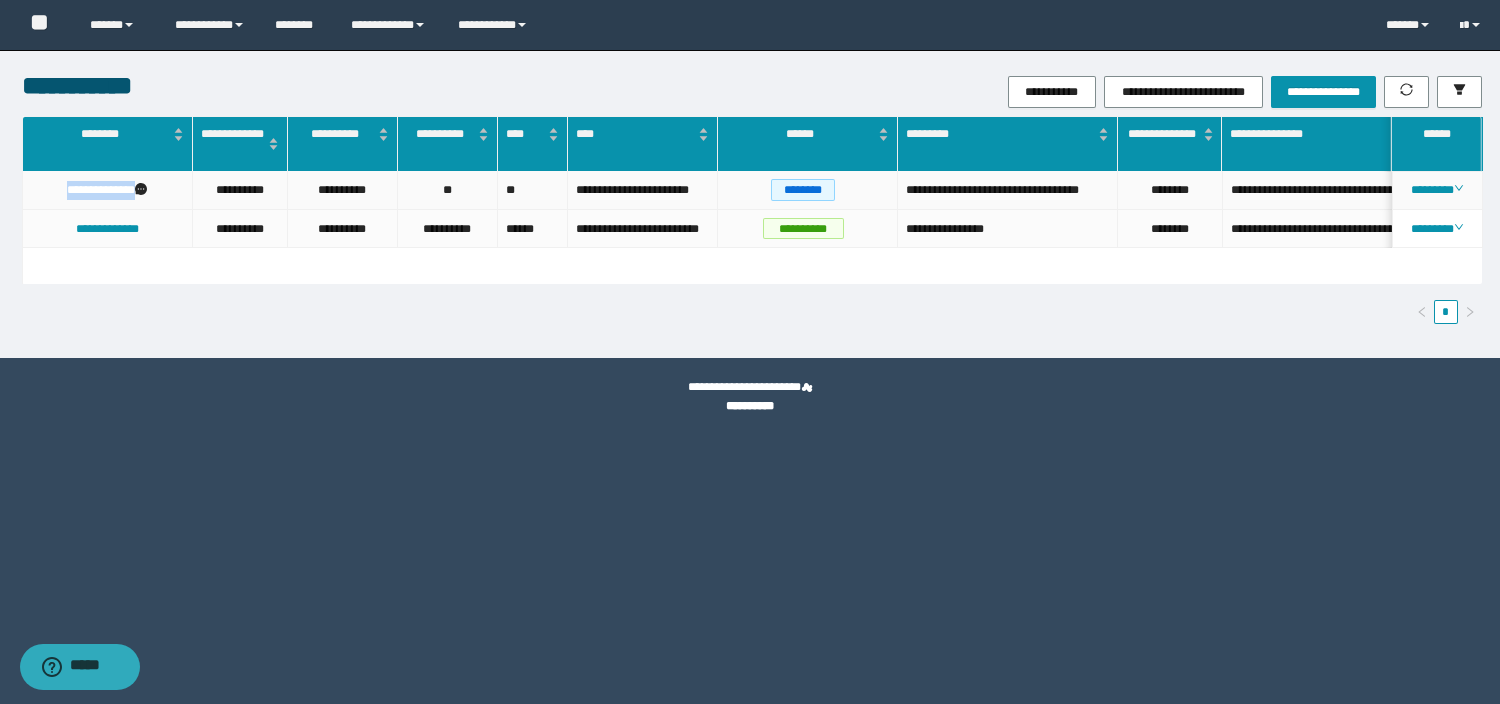 drag, startPoint x: 50, startPoint y: 188, endPoint x: 171, endPoint y: 192, distance: 121.0661 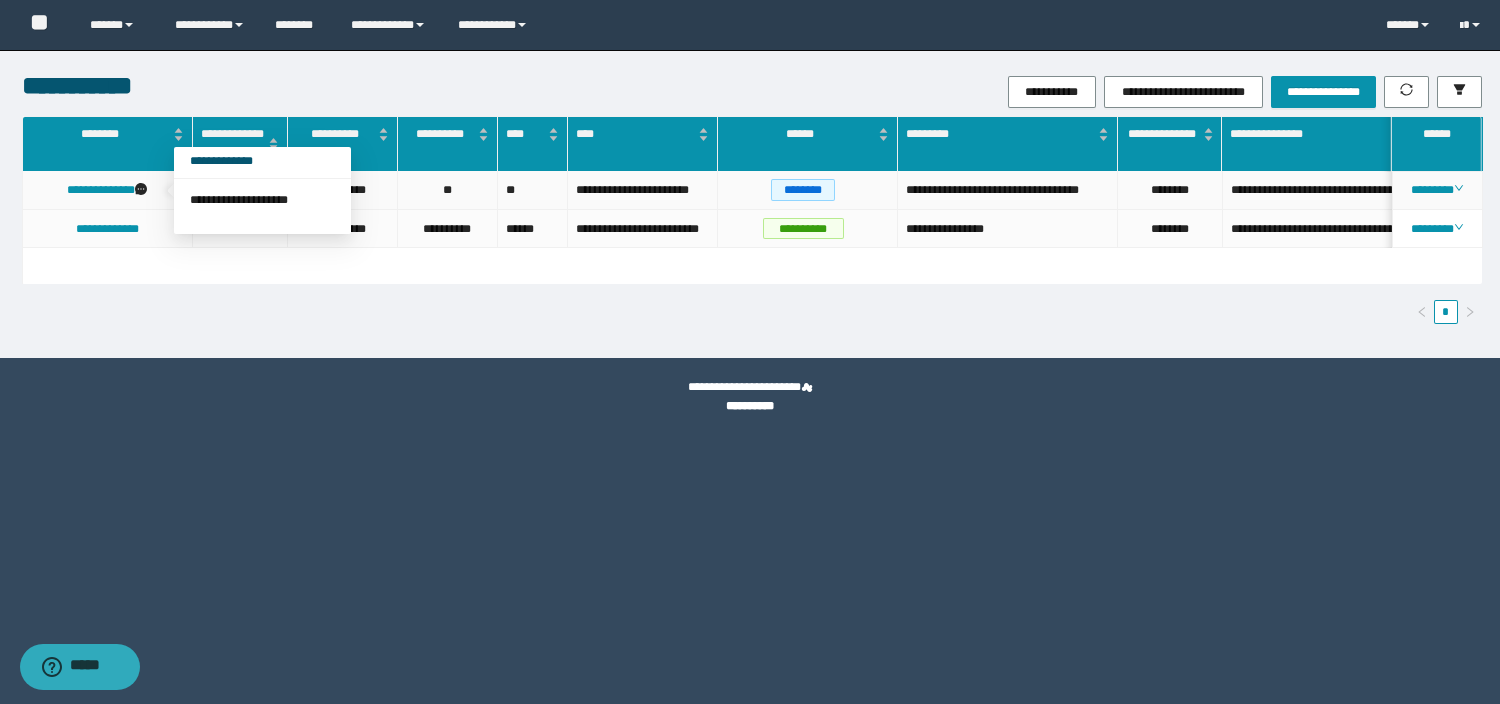click on "**********" at bounding box center (253, 200) 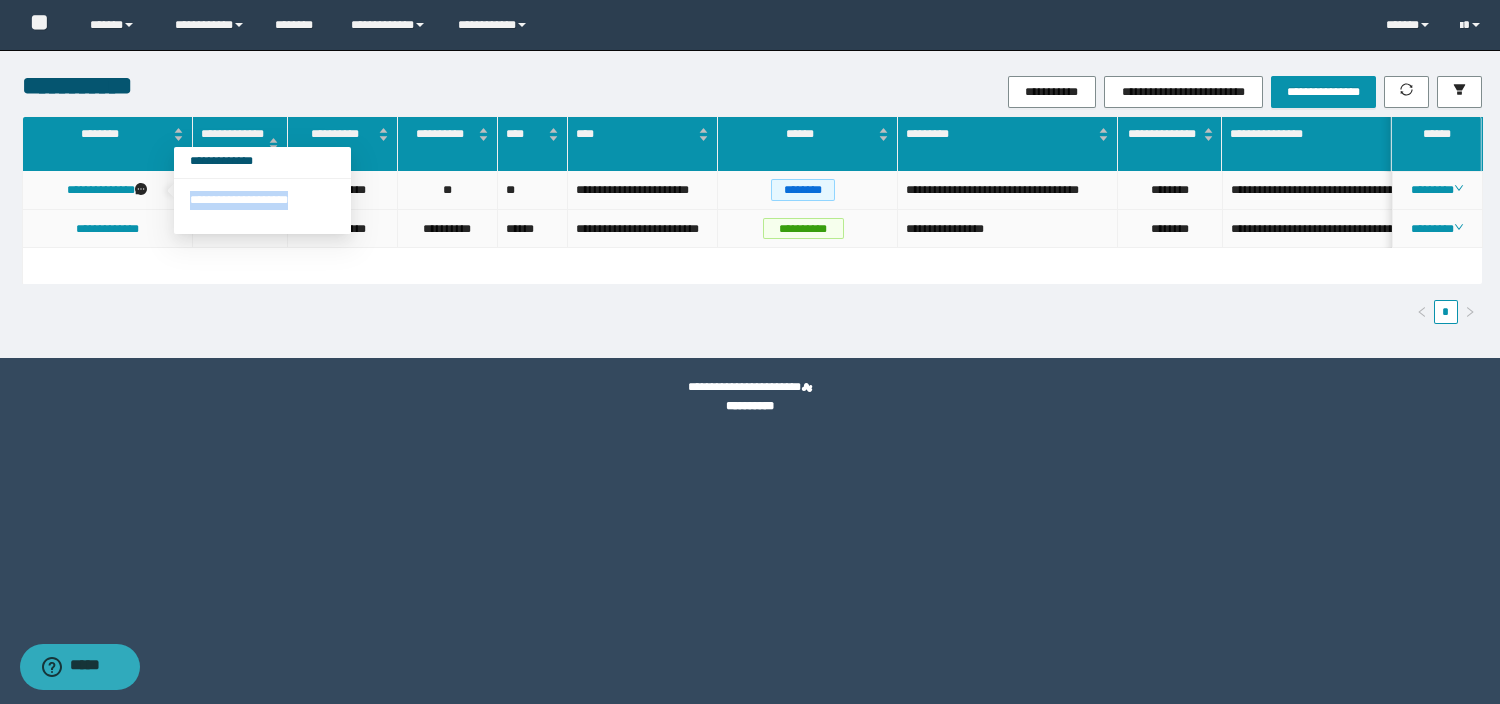 drag, startPoint x: 186, startPoint y: 198, endPoint x: 399, endPoint y: 226, distance: 214.83249 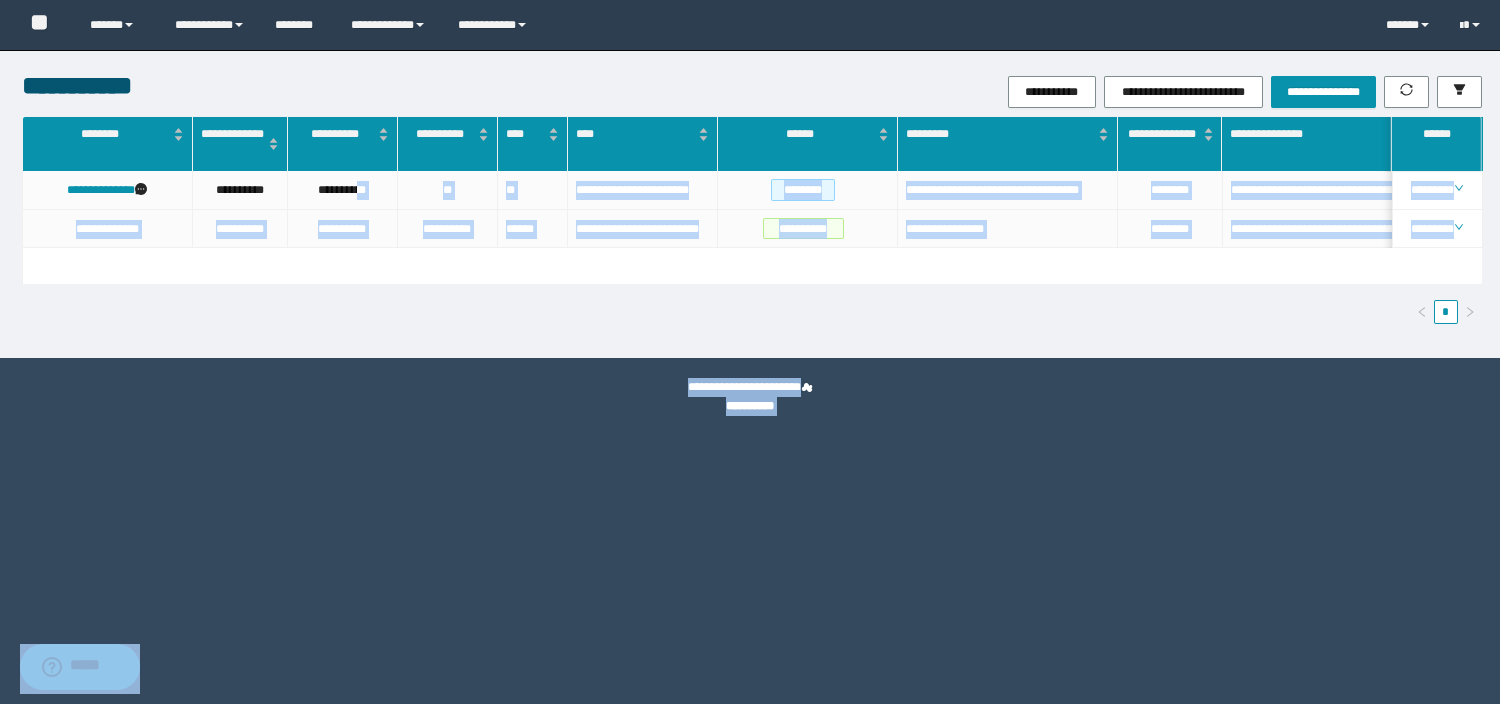 click on "**********" at bounding box center (750, 204) 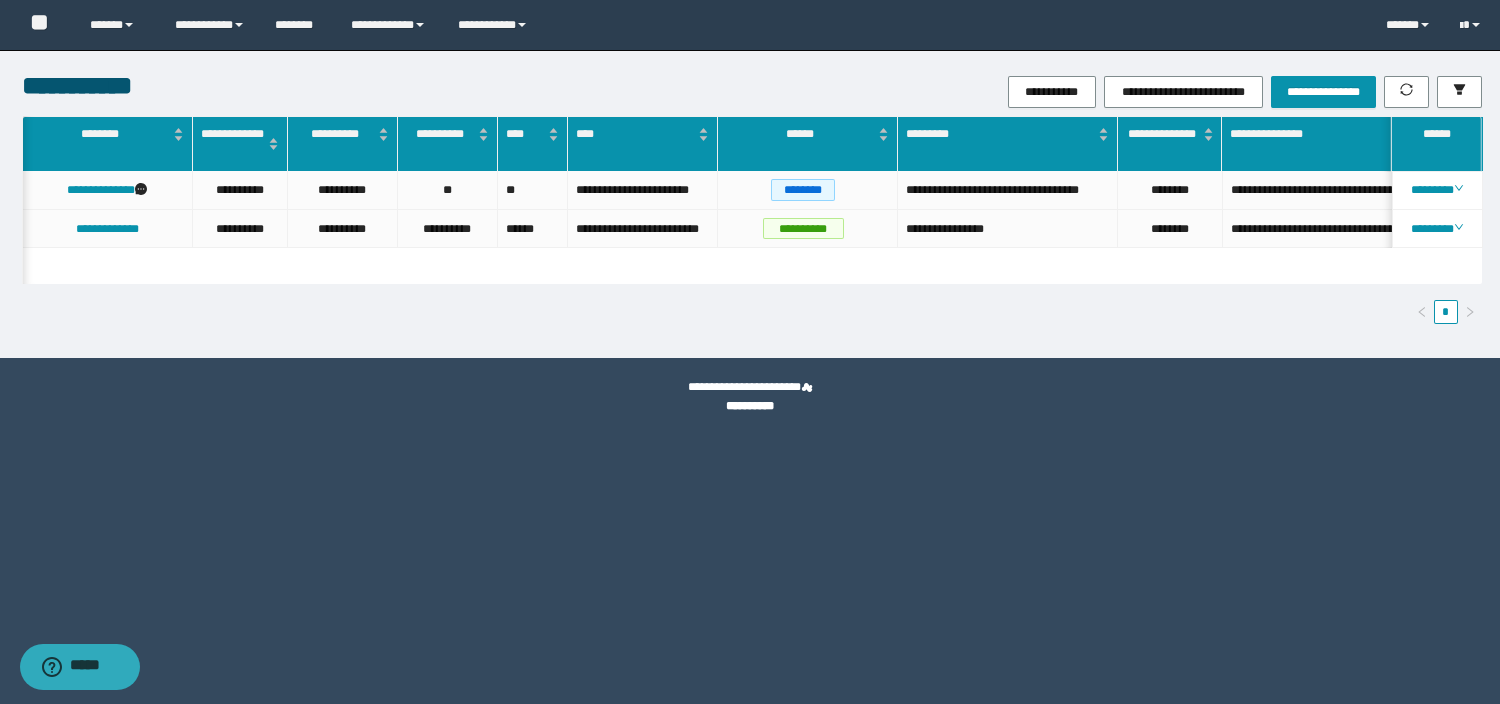 scroll, scrollTop: 0, scrollLeft: 189, axis: horizontal 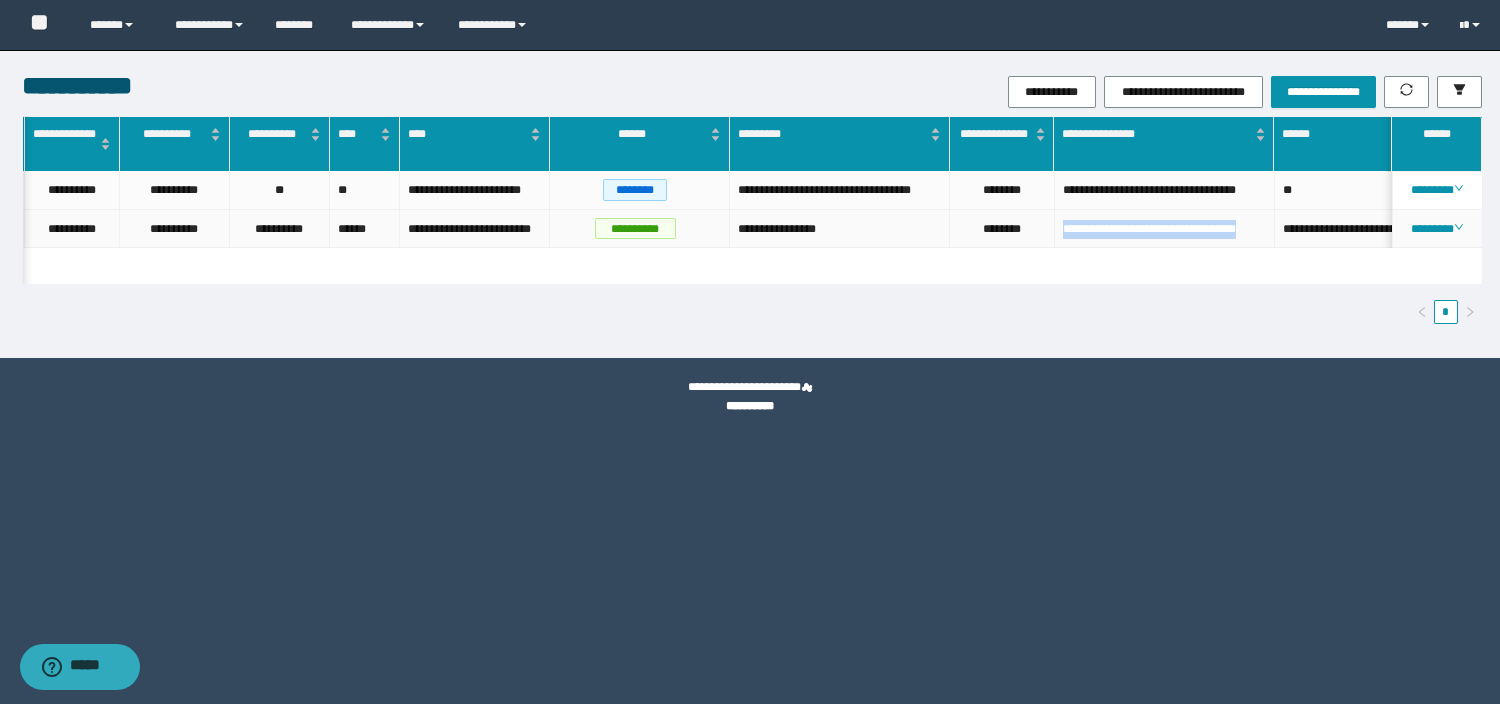 drag, startPoint x: 1063, startPoint y: 231, endPoint x: 1253, endPoint y: 234, distance: 190.02368 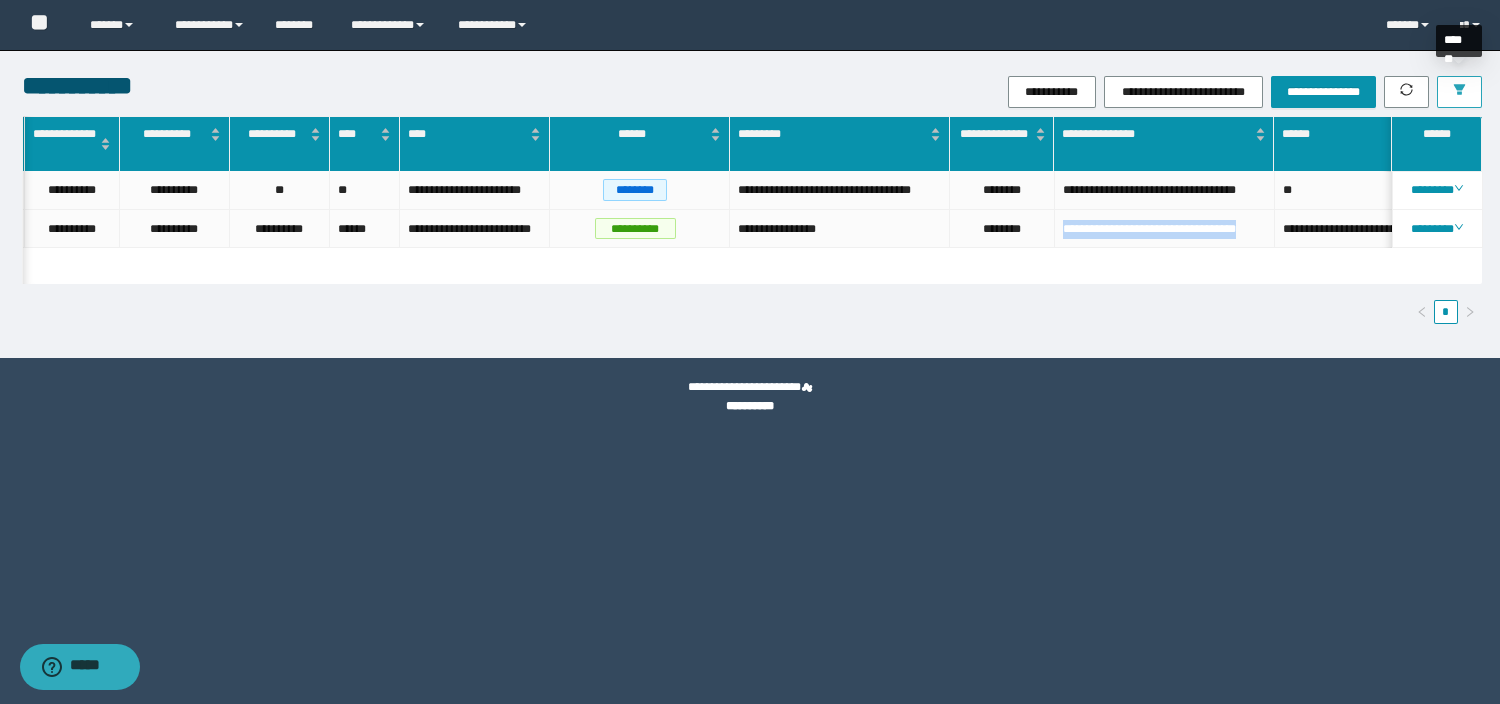 click at bounding box center (1459, 92) 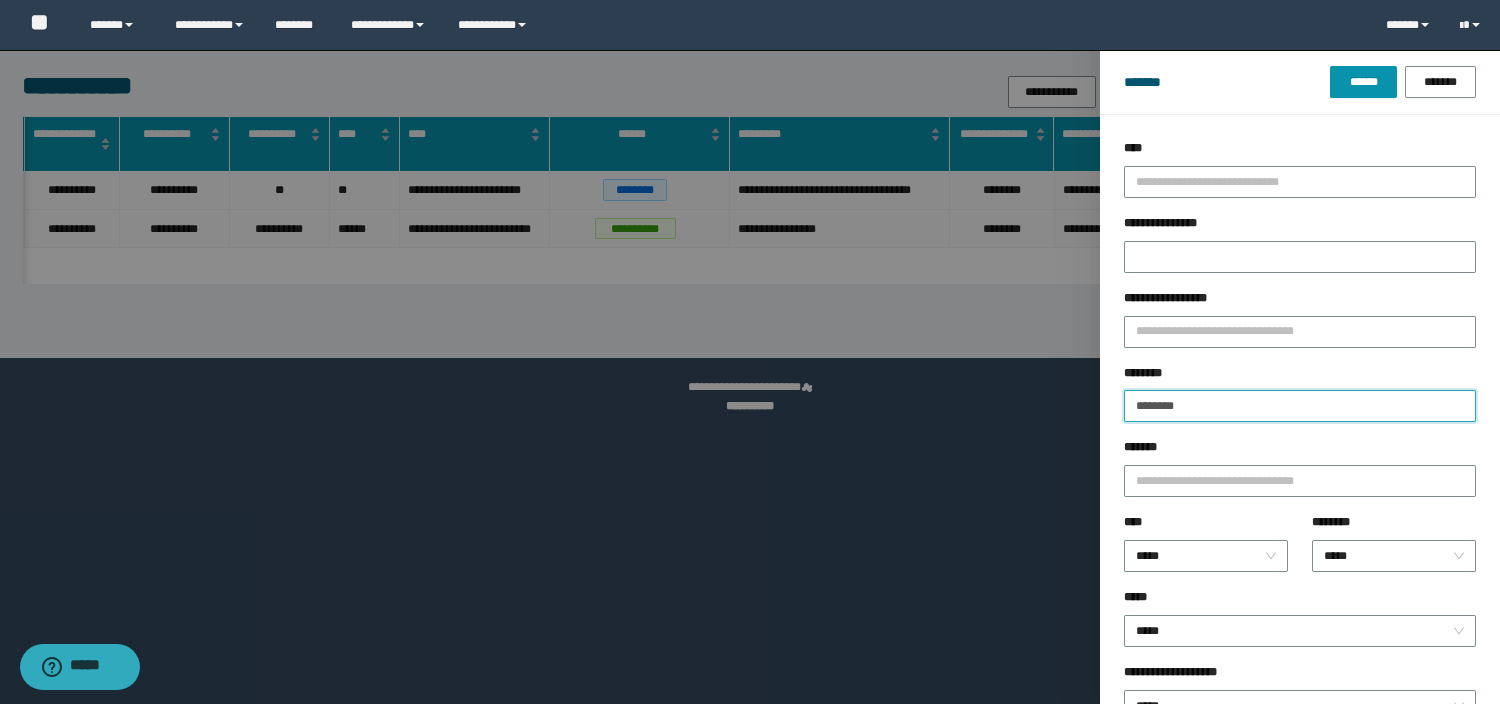 drag, startPoint x: 1213, startPoint y: 407, endPoint x: 1051, endPoint y: 414, distance: 162.15117 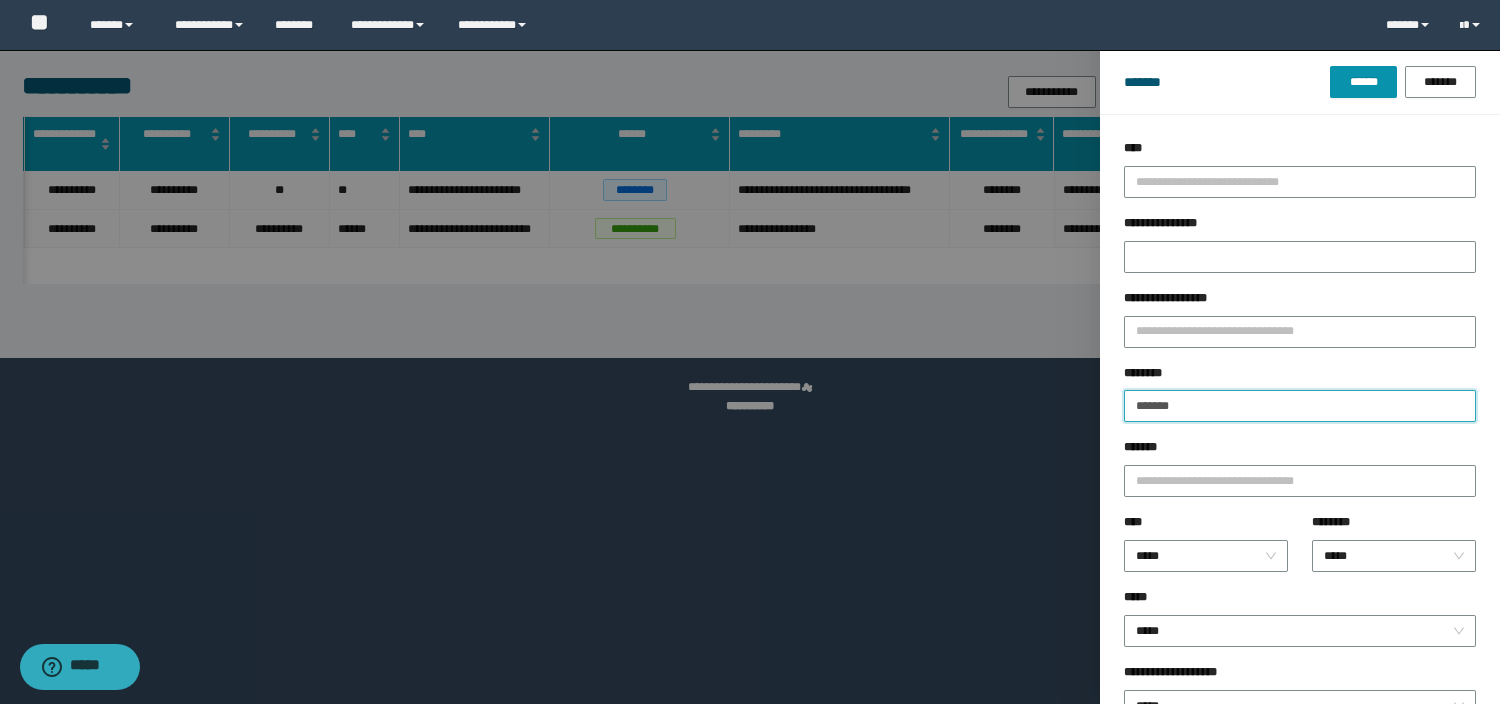 click on "******" at bounding box center (1363, 82) 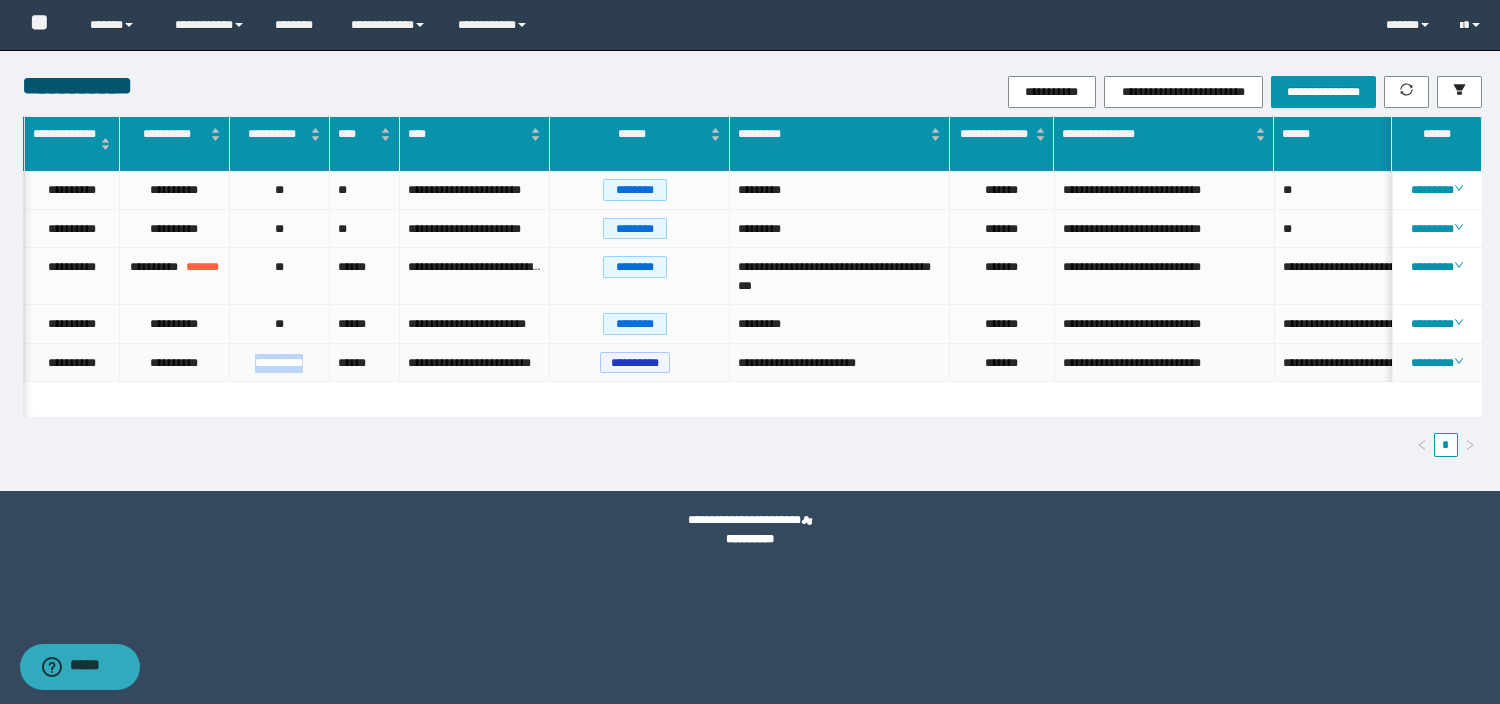 drag, startPoint x: 310, startPoint y: 368, endPoint x: 221, endPoint y: 364, distance: 89.08984 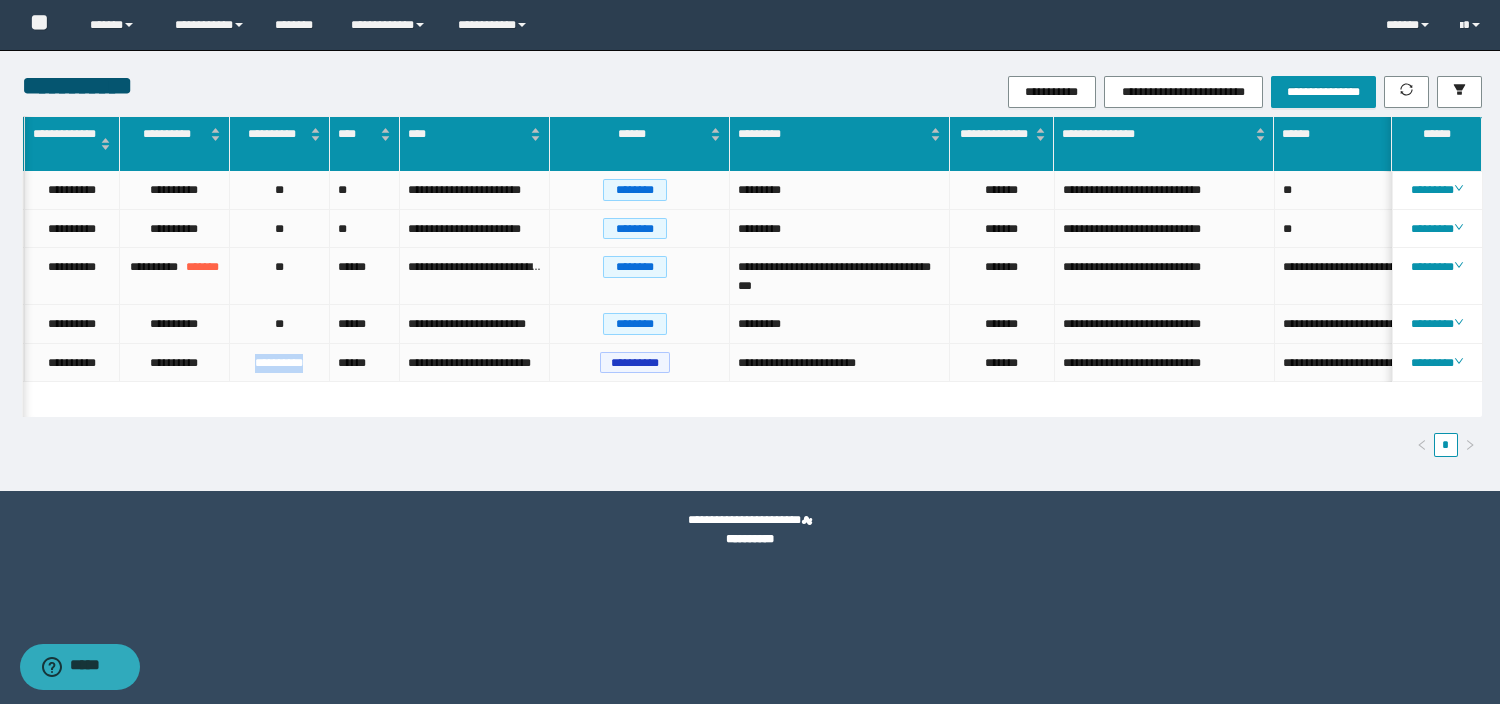 scroll, scrollTop: 0, scrollLeft: 72, axis: horizontal 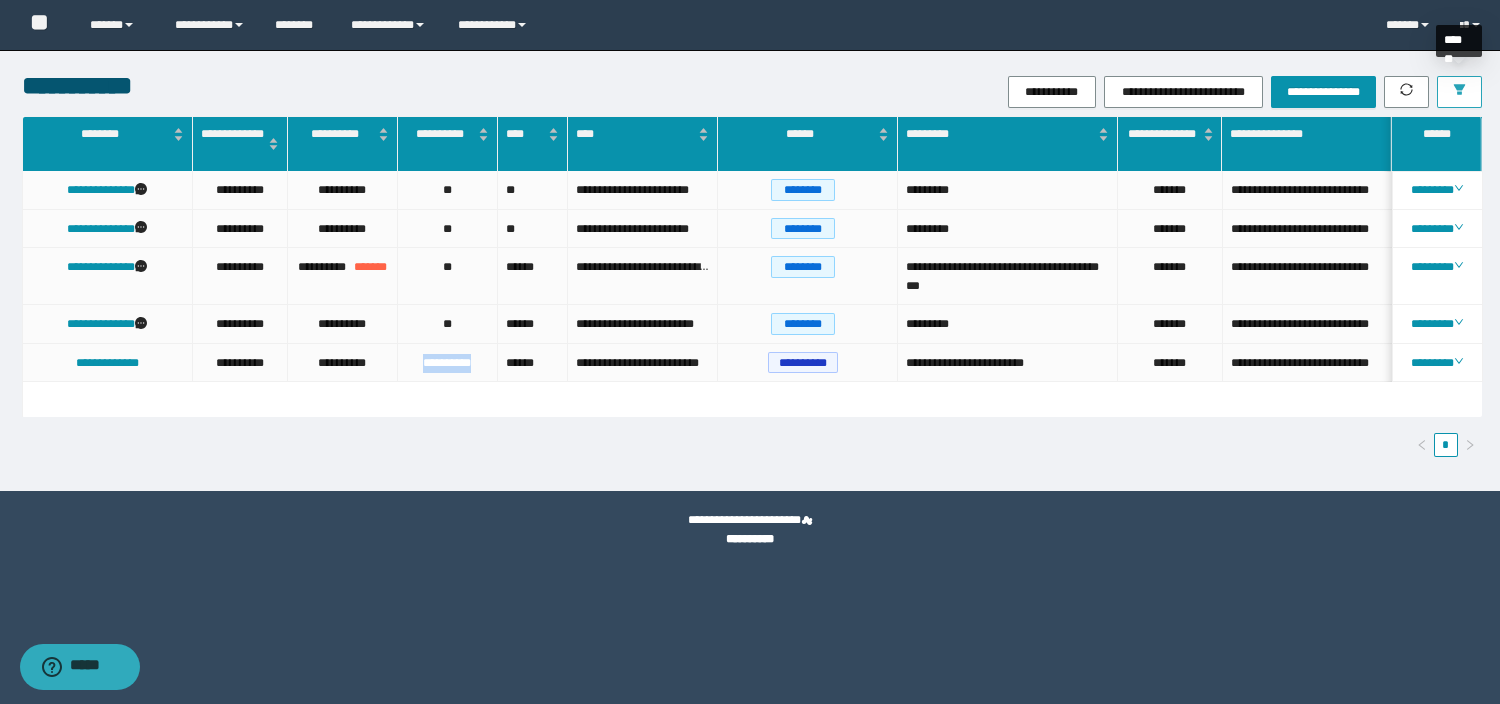 click 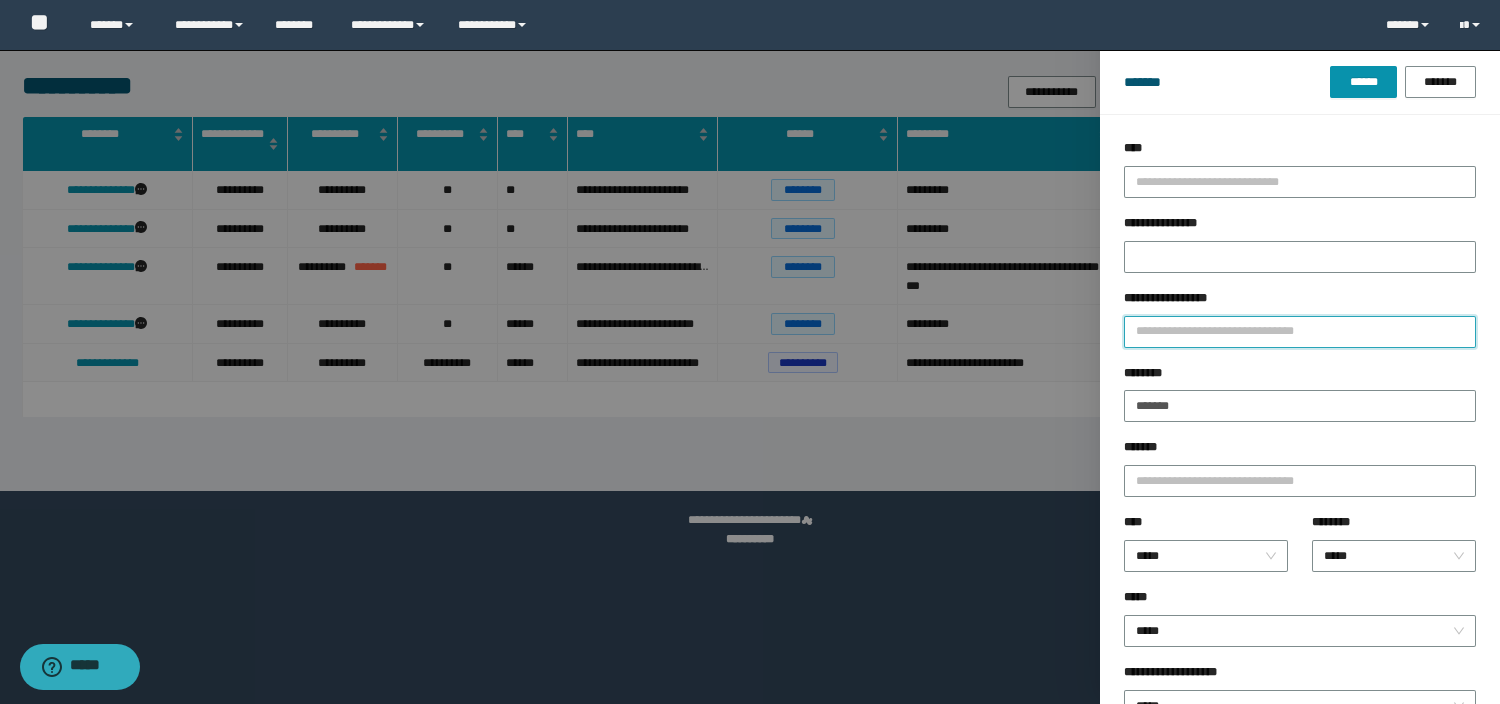 click on "**********" at bounding box center (1300, 332) 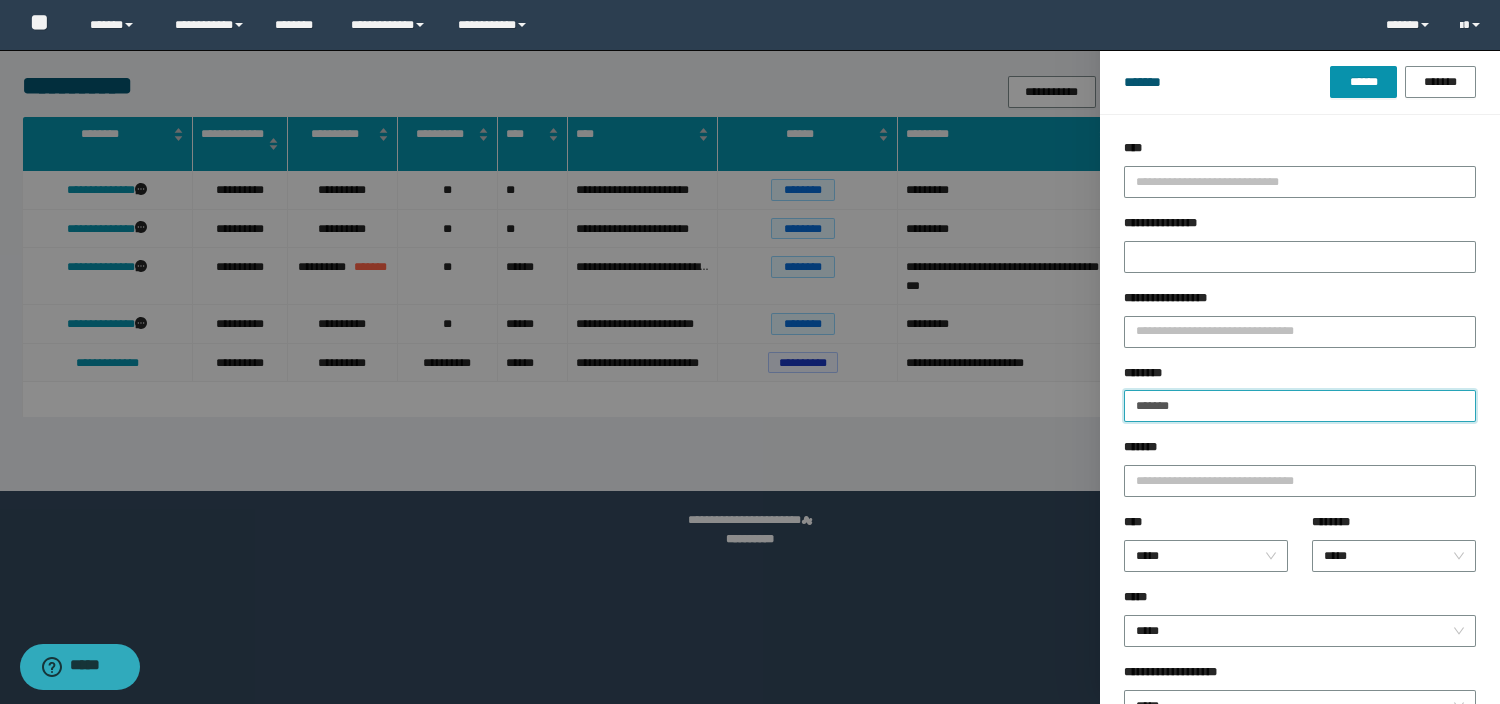 drag, startPoint x: 1176, startPoint y: 406, endPoint x: 1016, endPoint y: 415, distance: 160.25293 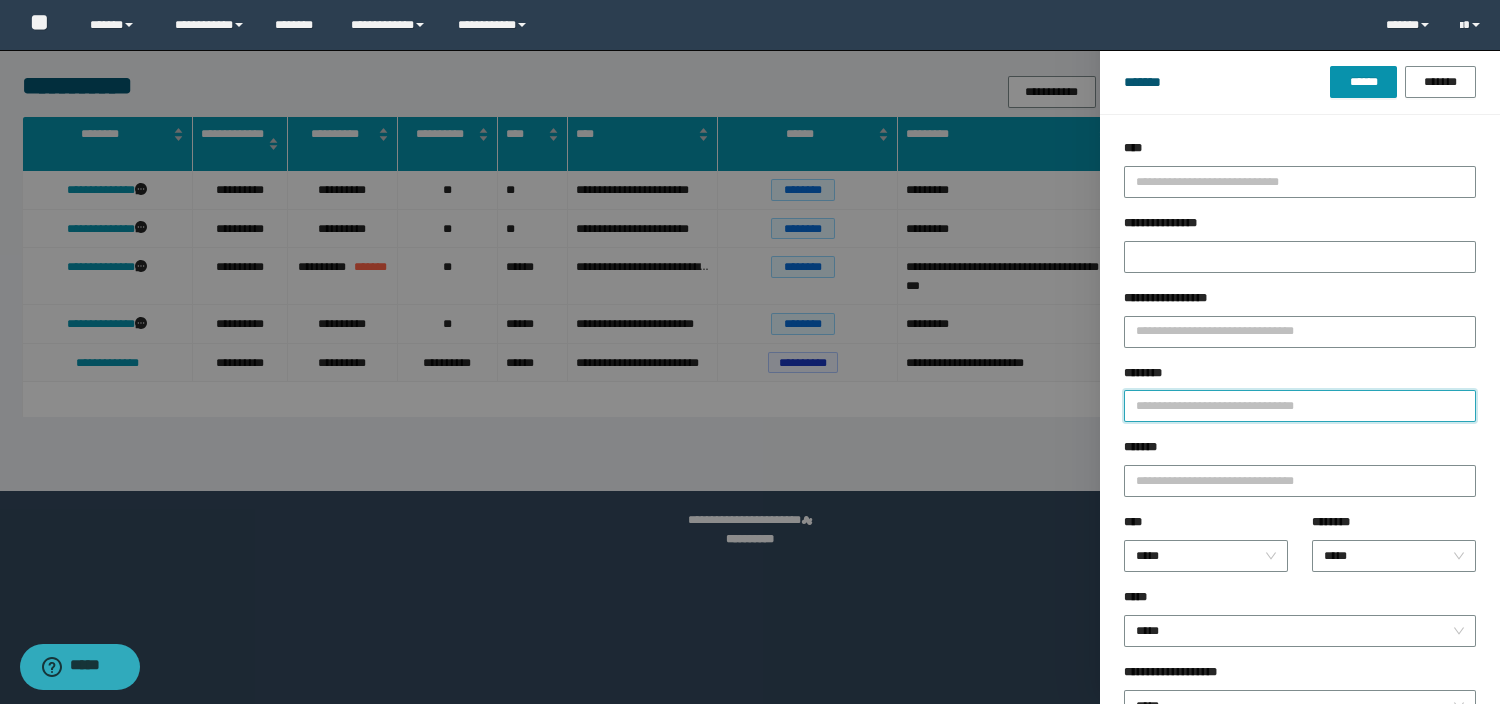 paste on "********" 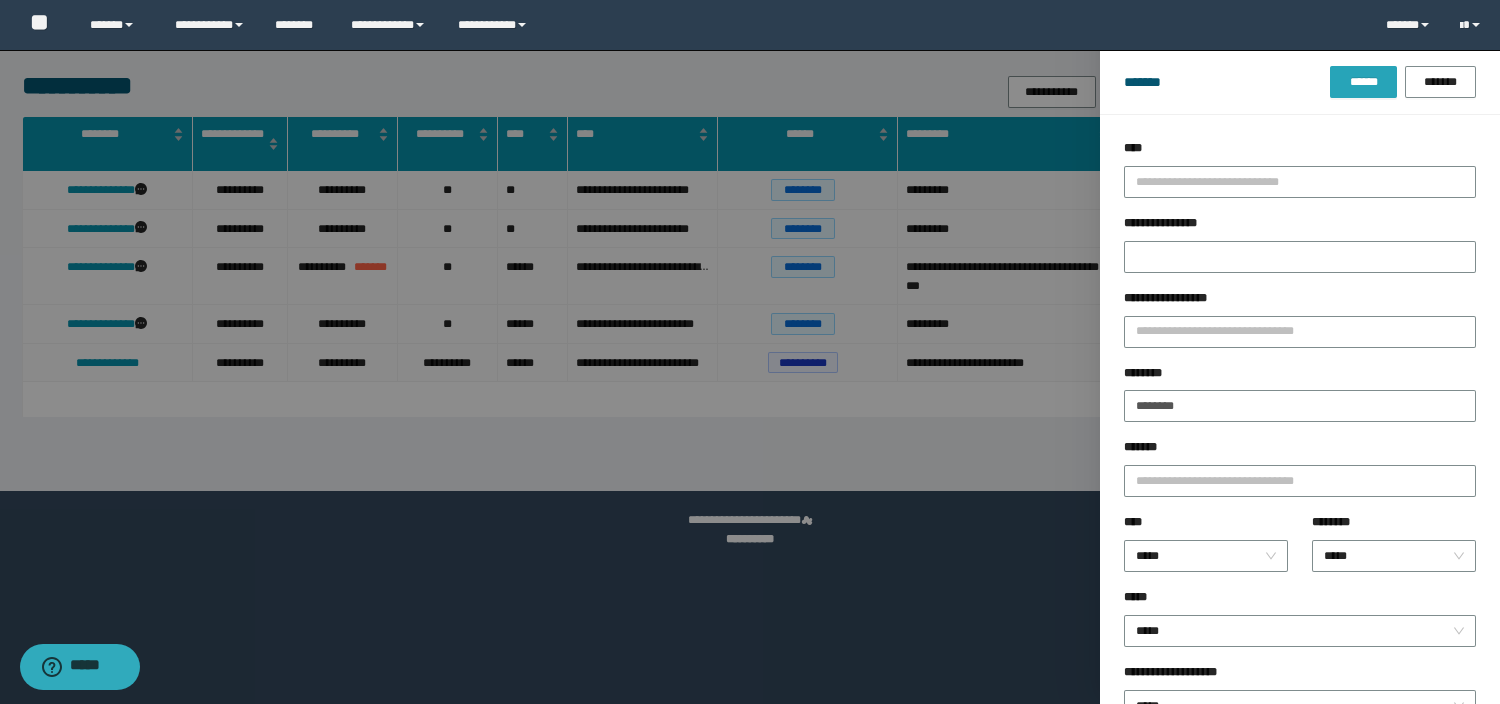click on "******" at bounding box center [1363, 82] 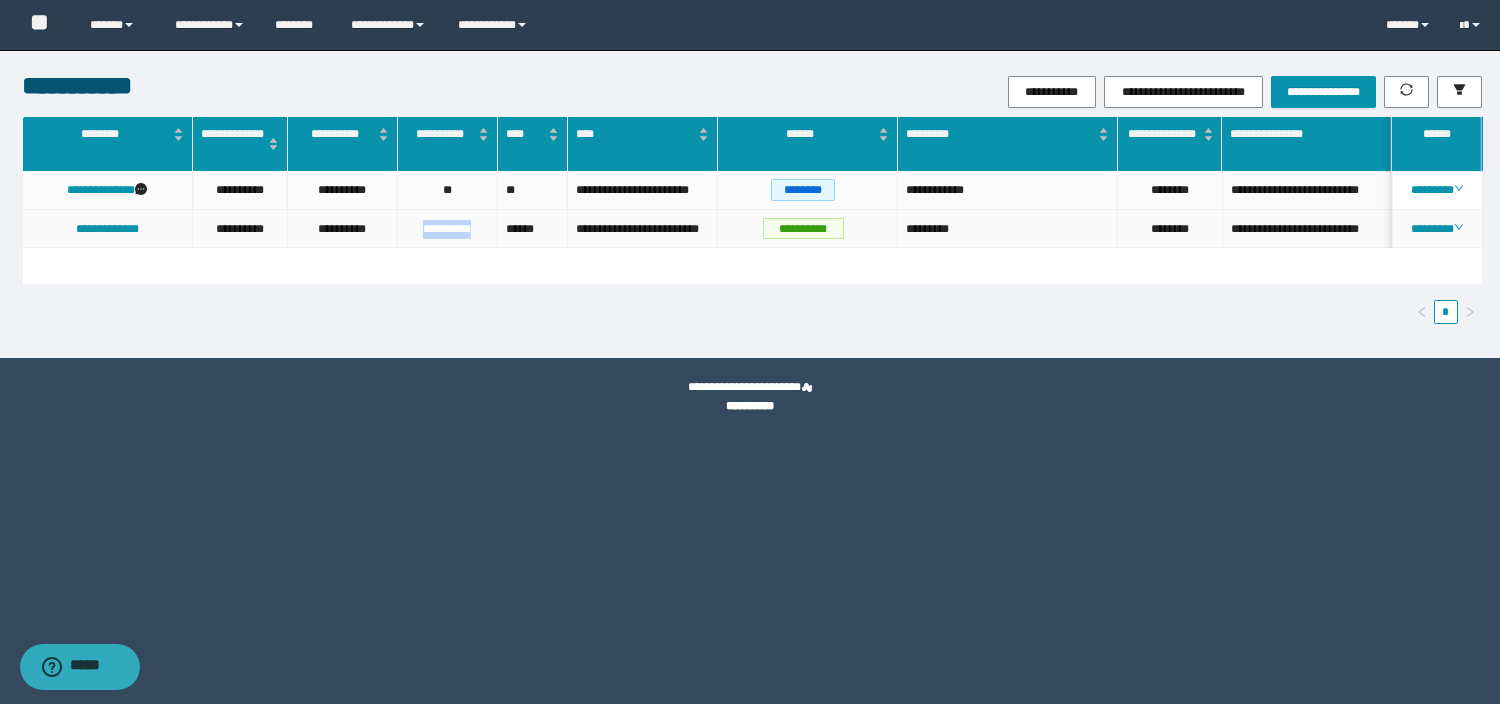 drag, startPoint x: 402, startPoint y: 237, endPoint x: 517, endPoint y: 259, distance: 117.08544 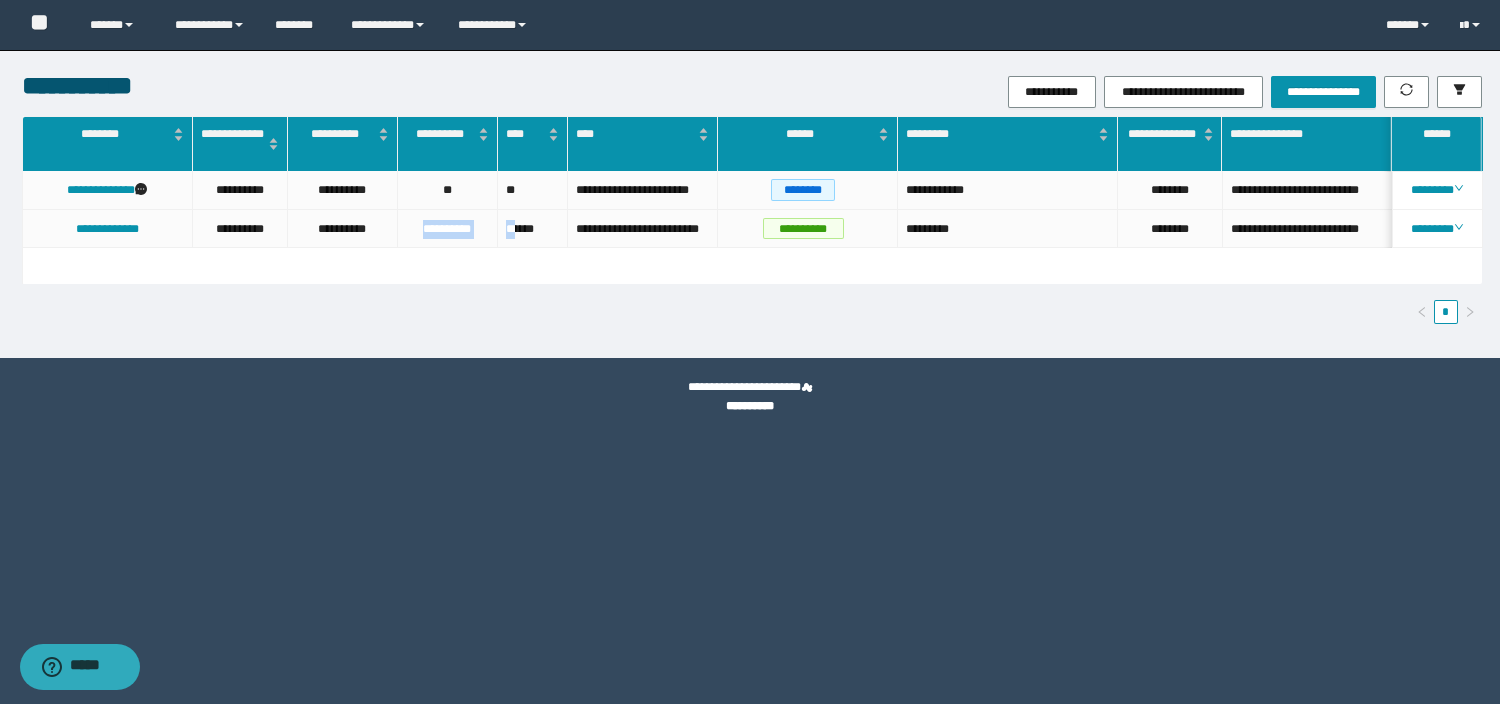 scroll, scrollTop: 0, scrollLeft: 6, axis: horizontal 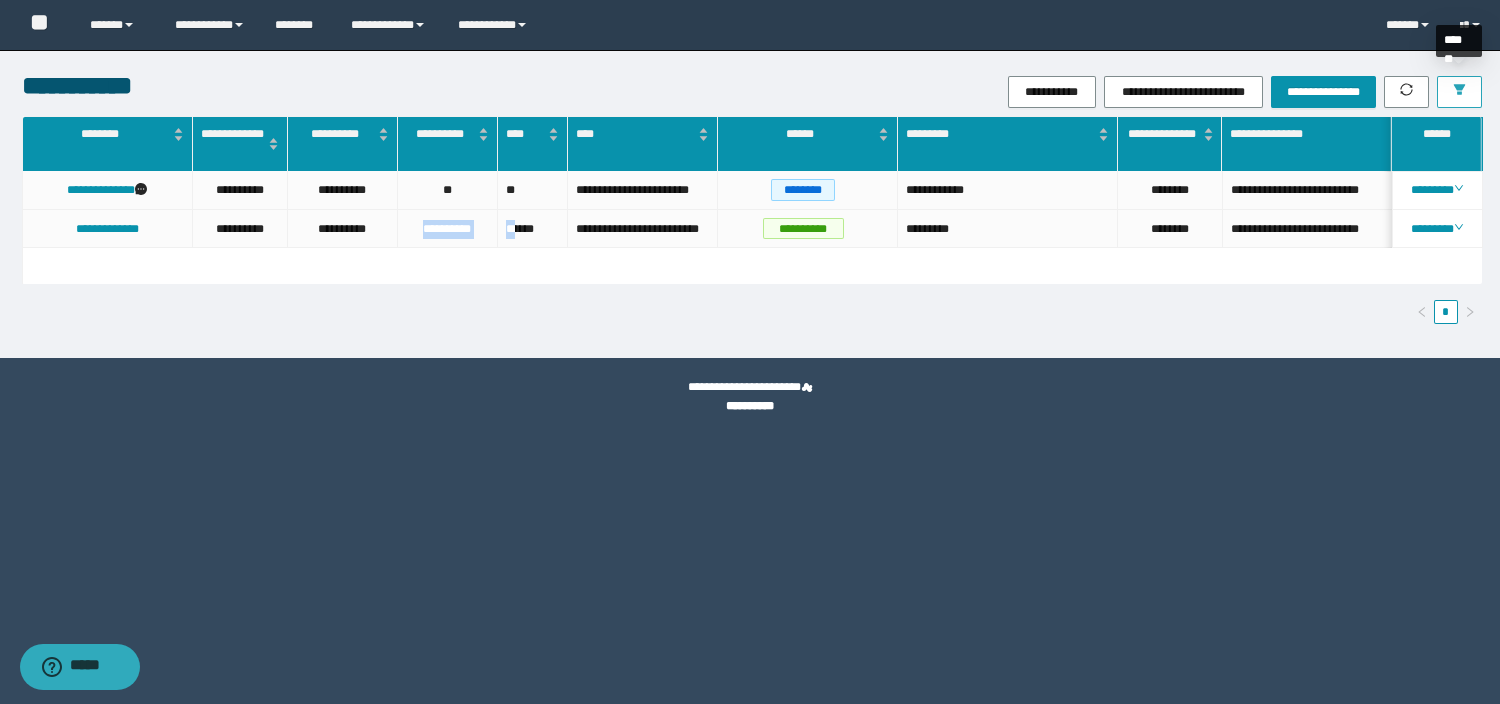 click 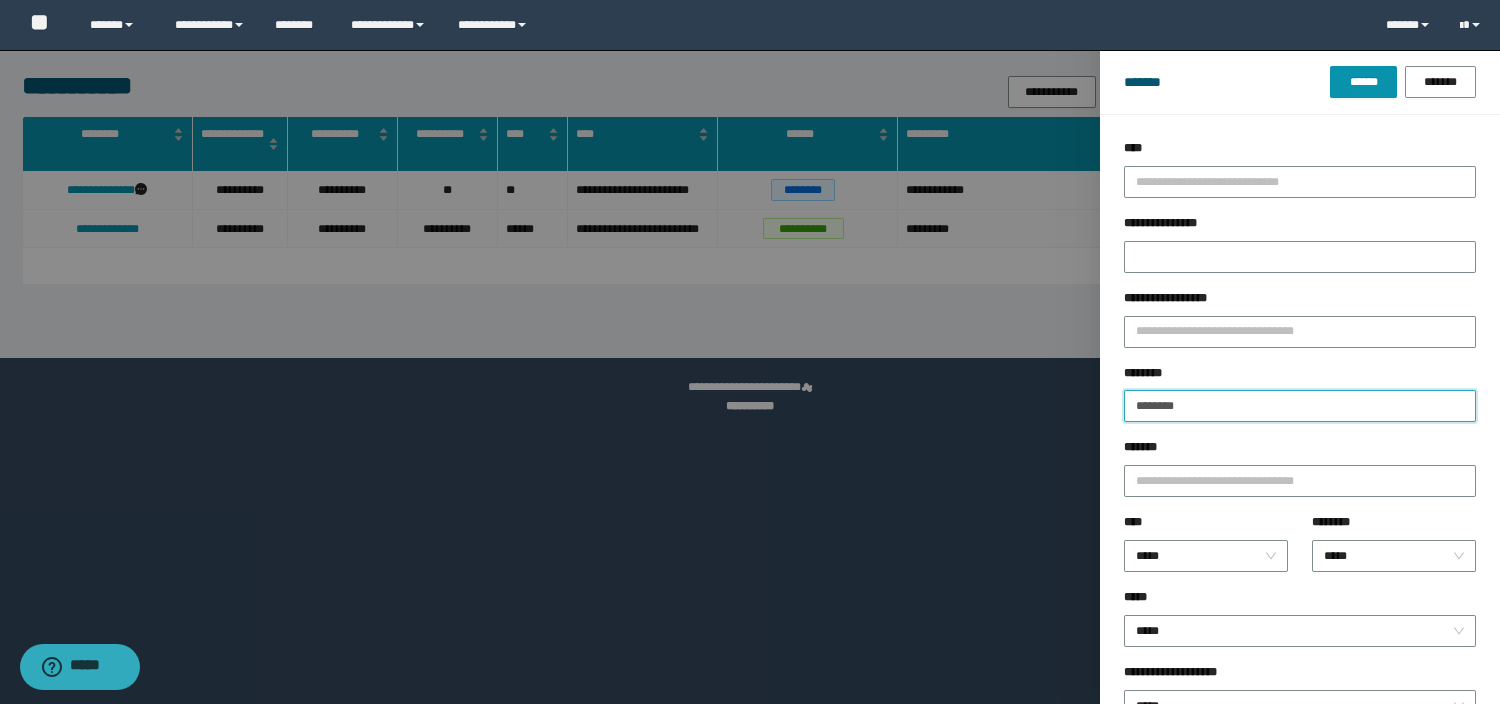 drag, startPoint x: 1209, startPoint y: 402, endPoint x: 867, endPoint y: 379, distance: 342.77252 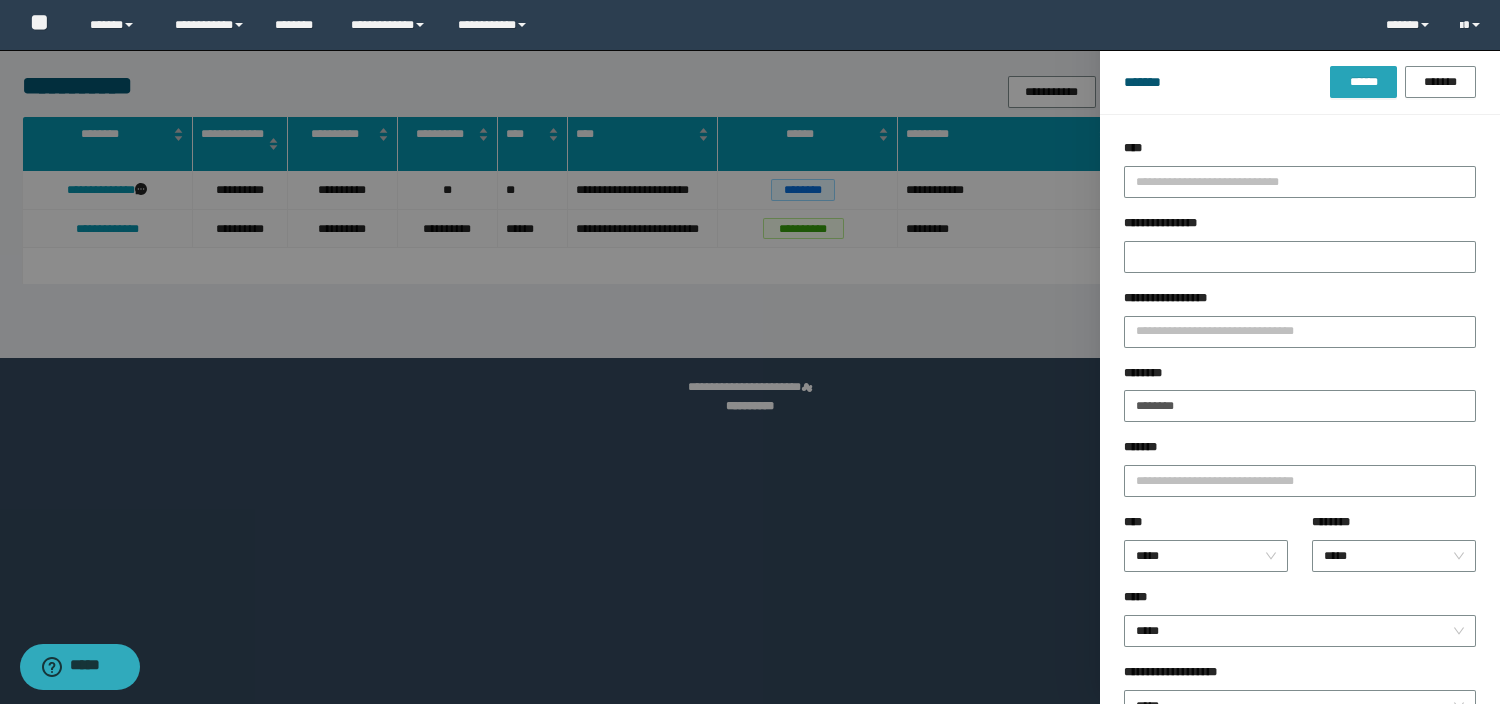 click on "******" at bounding box center (1363, 82) 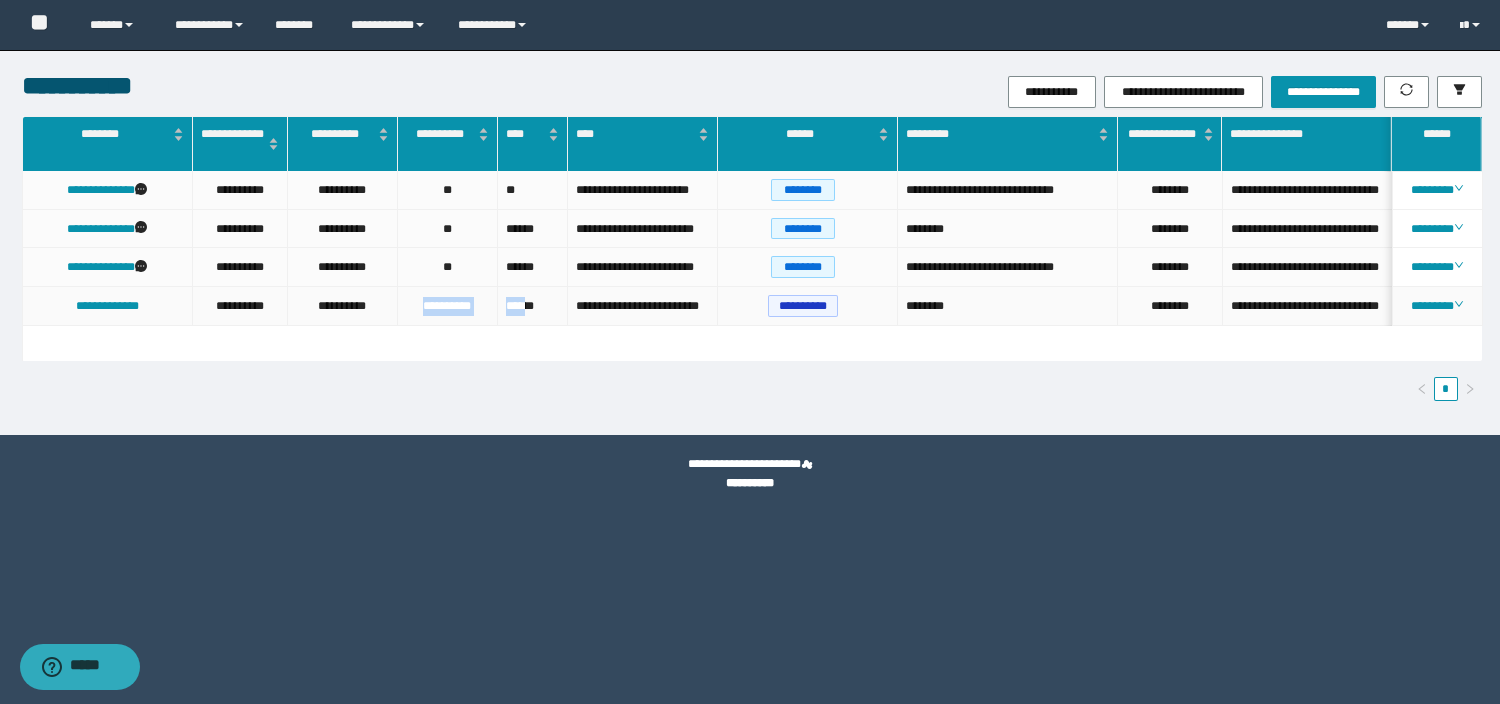 drag, startPoint x: 417, startPoint y: 306, endPoint x: 499, endPoint y: 509, distance: 218.93607 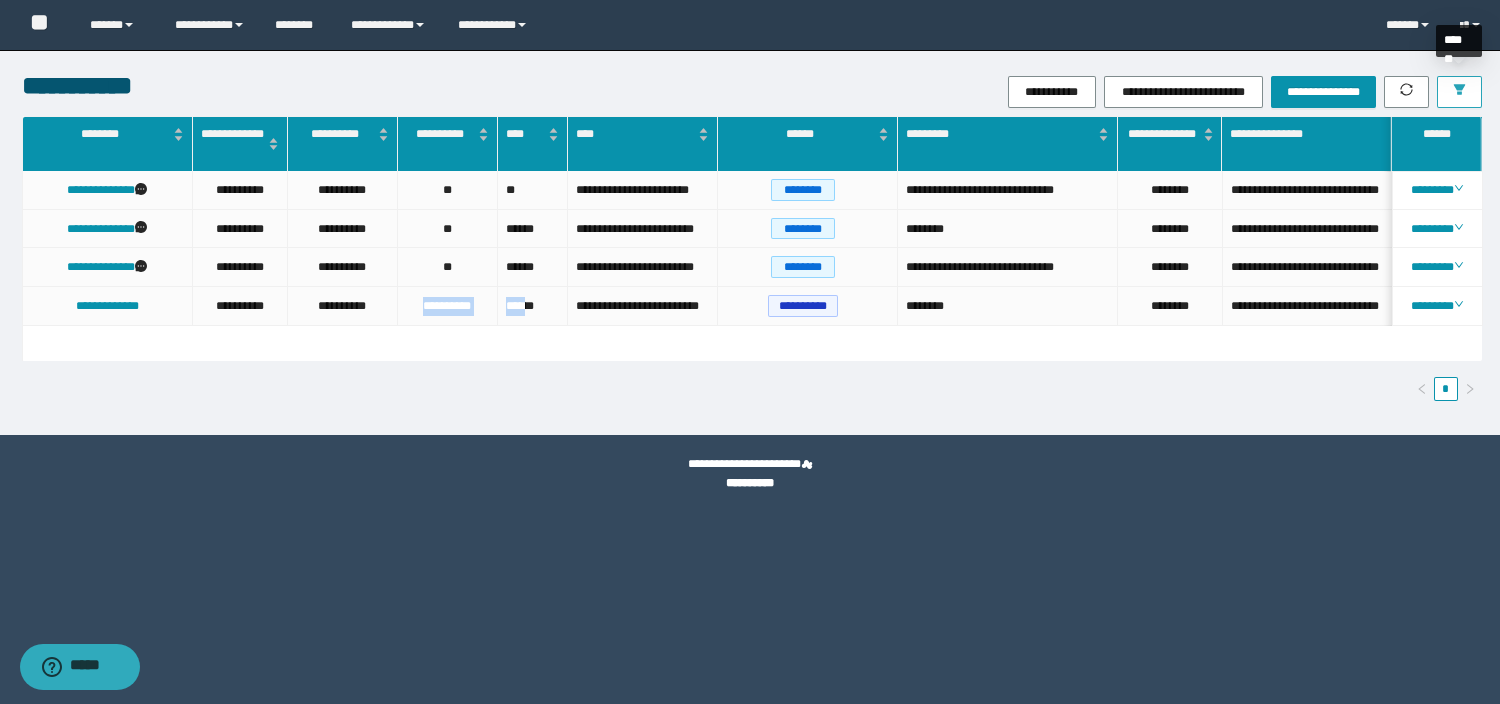 click at bounding box center (1459, 92) 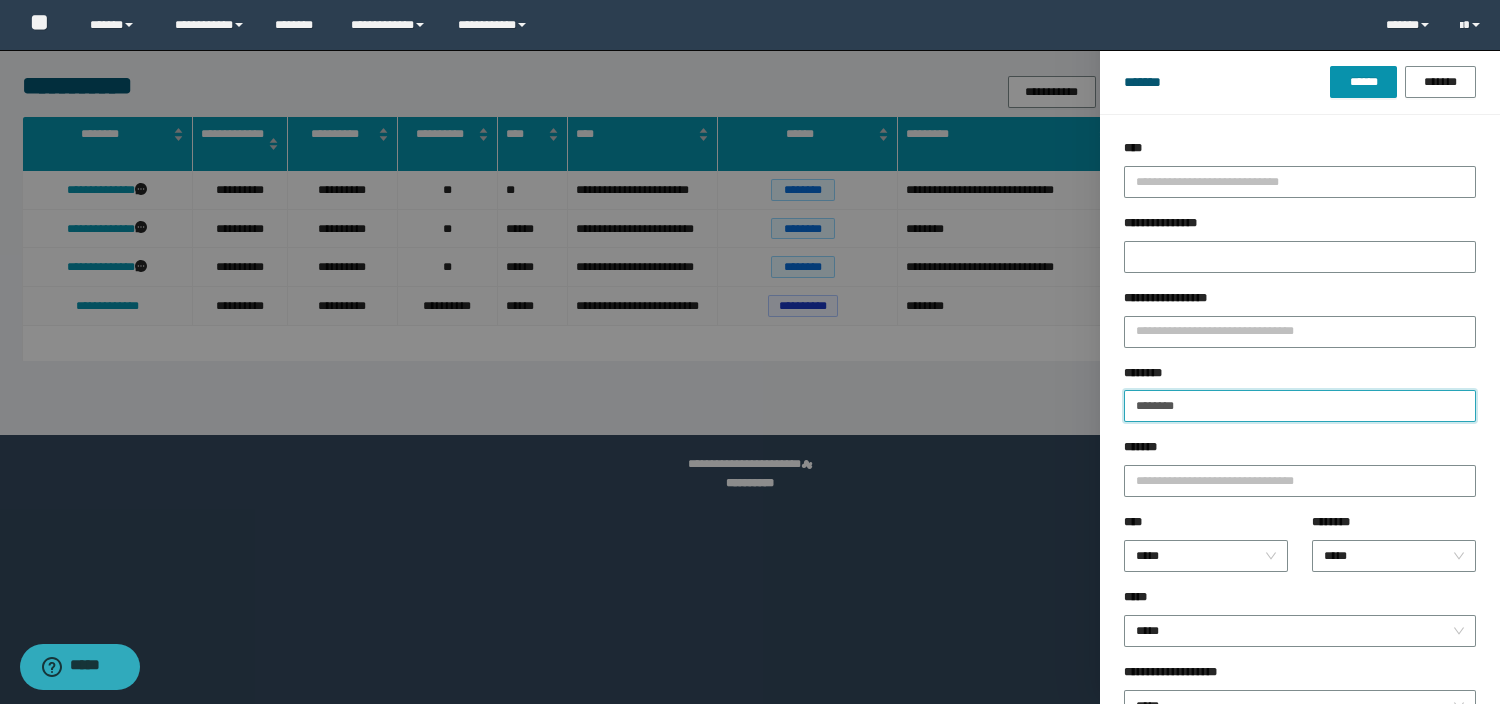 drag, startPoint x: 1207, startPoint y: 409, endPoint x: 924, endPoint y: 383, distance: 284.19183 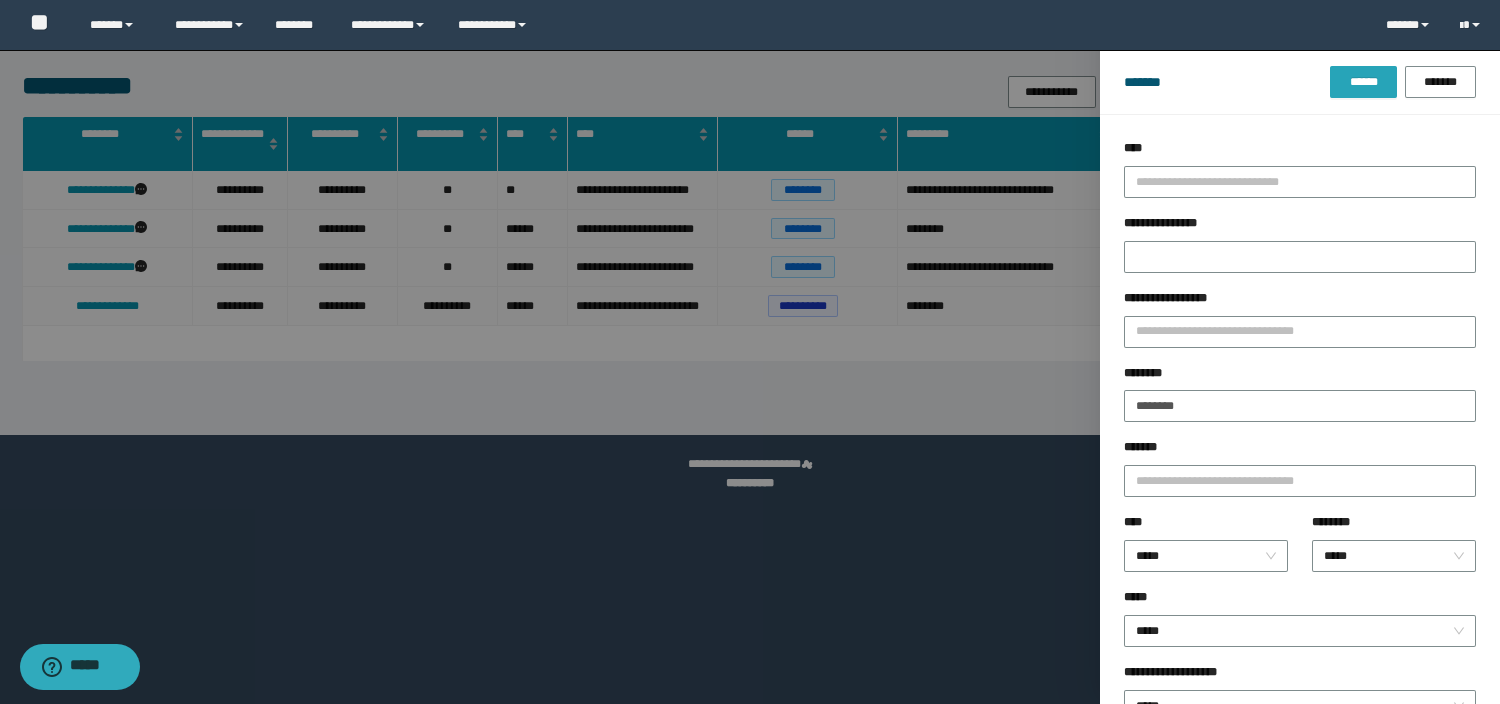 click on "******" at bounding box center [1363, 82] 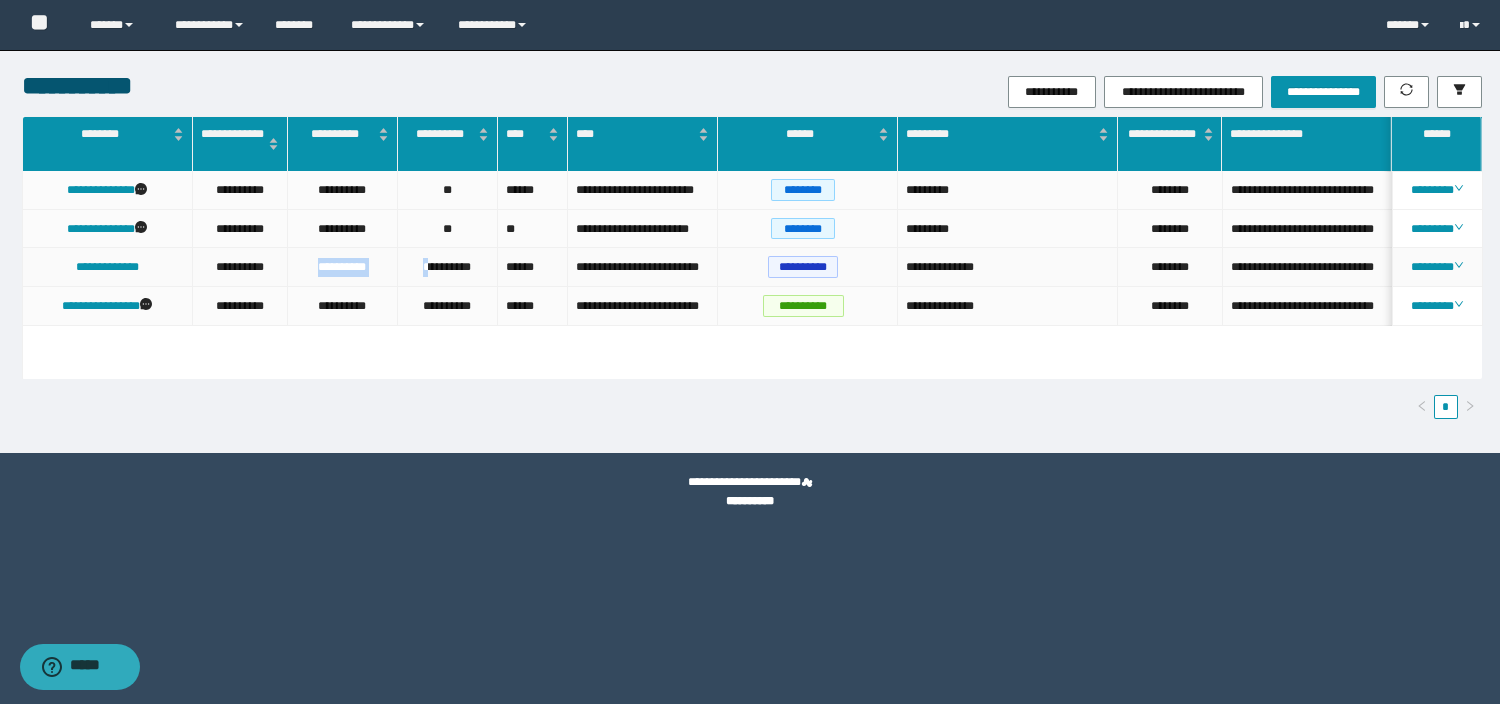 drag, startPoint x: 405, startPoint y: 273, endPoint x: 310, endPoint y: 281, distance: 95.33625 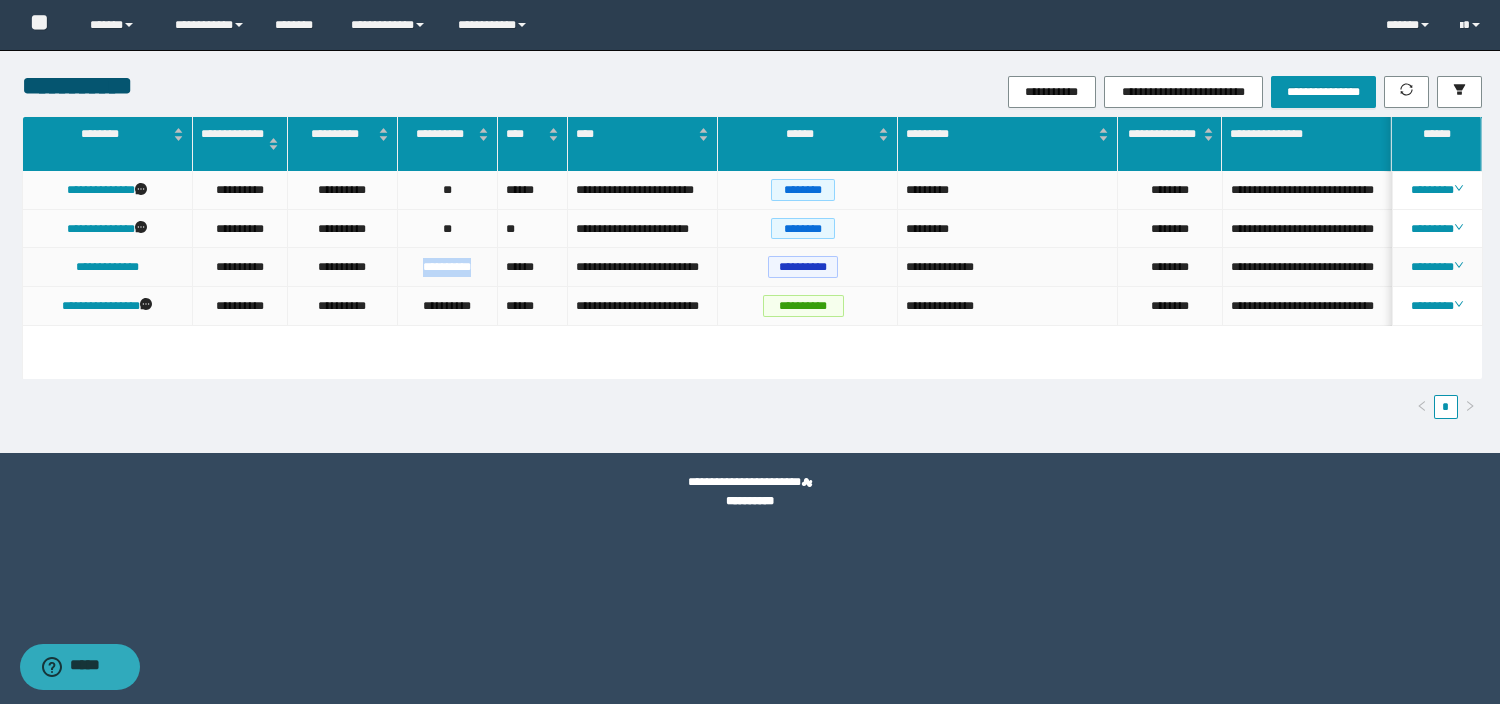 drag, startPoint x: 481, startPoint y: 263, endPoint x: 379, endPoint y: 270, distance: 102.239914 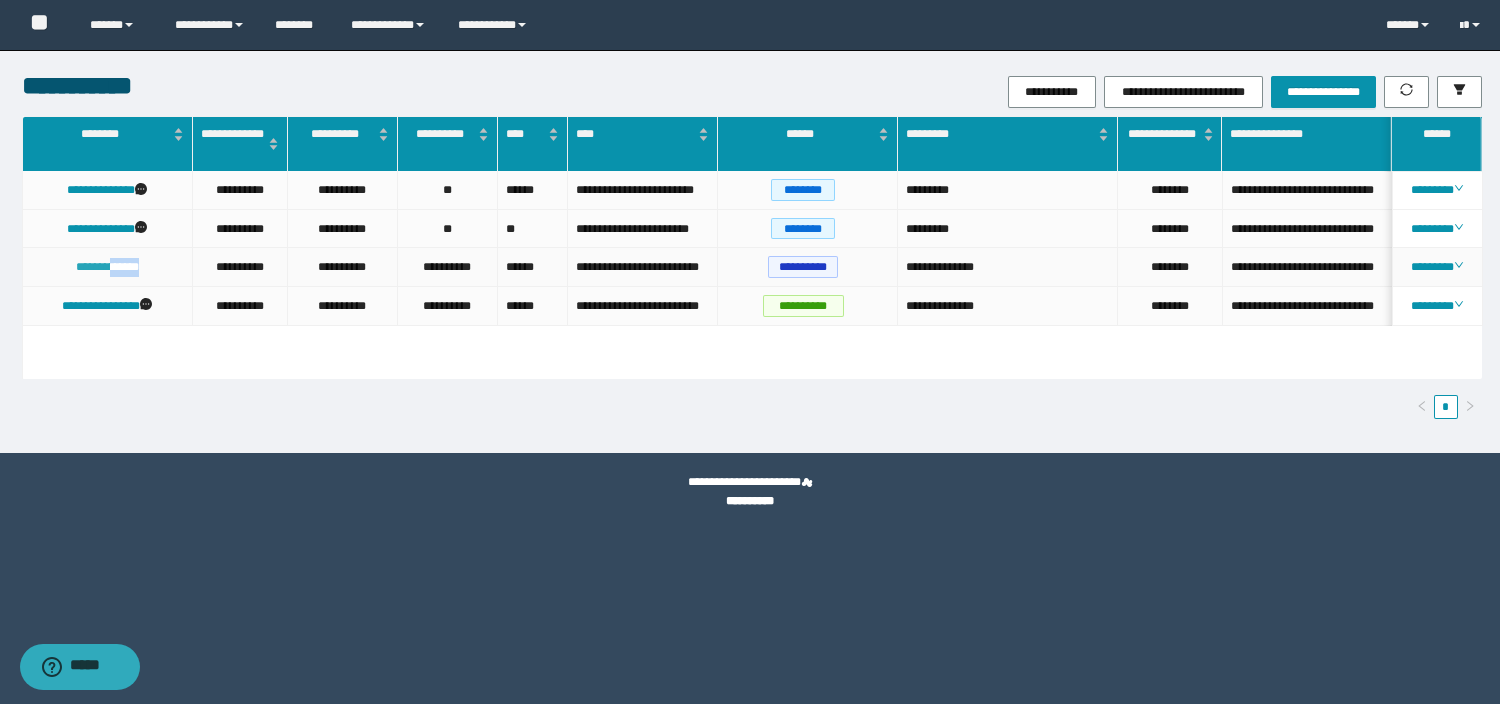 drag, startPoint x: 153, startPoint y: 262, endPoint x: 107, endPoint y: 267, distance: 46.270943 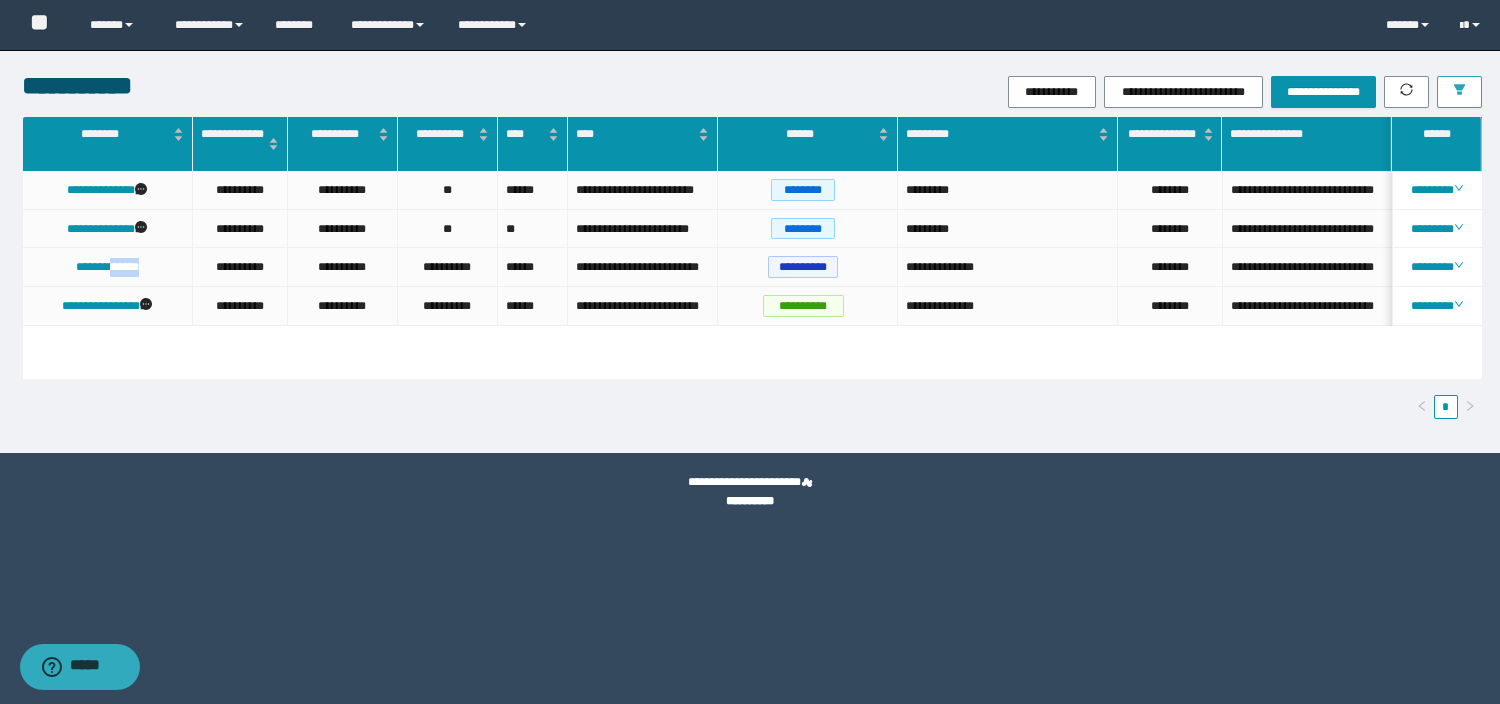 click at bounding box center [1459, 91] 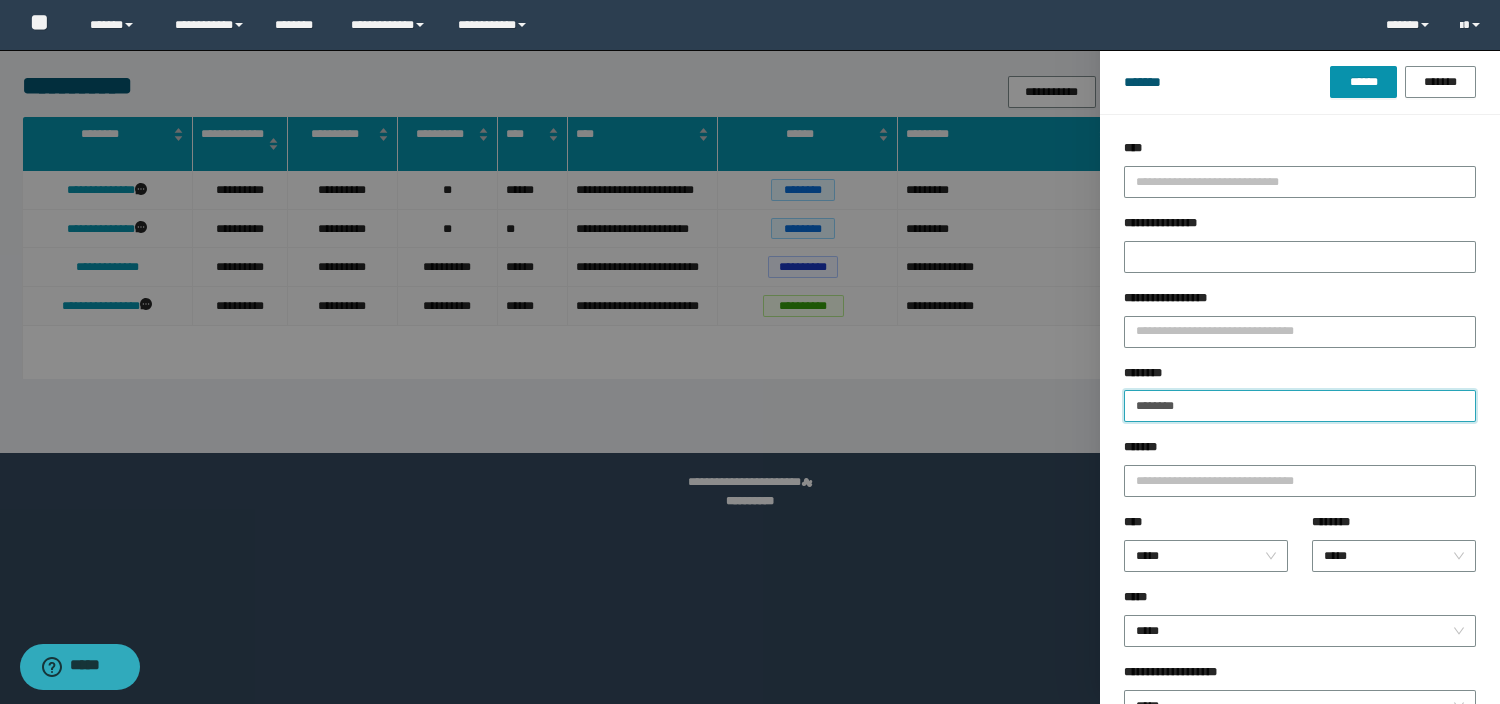 drag, startPoint x: 1192, startPoint y: 402, endPoint x: 679, endPoint y: 402, distance: 513 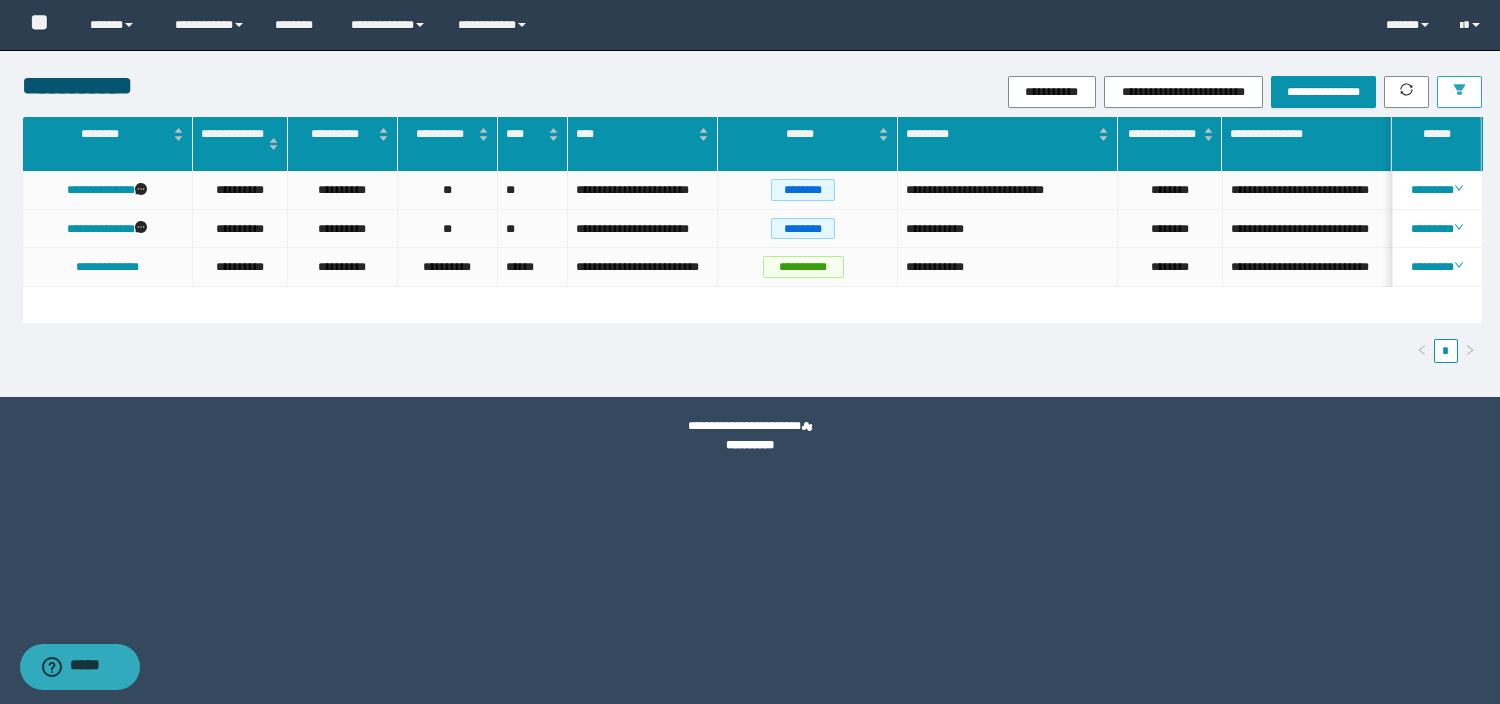scroll, scrollTop: 0, scrollLeft: 10, axis: horizontal 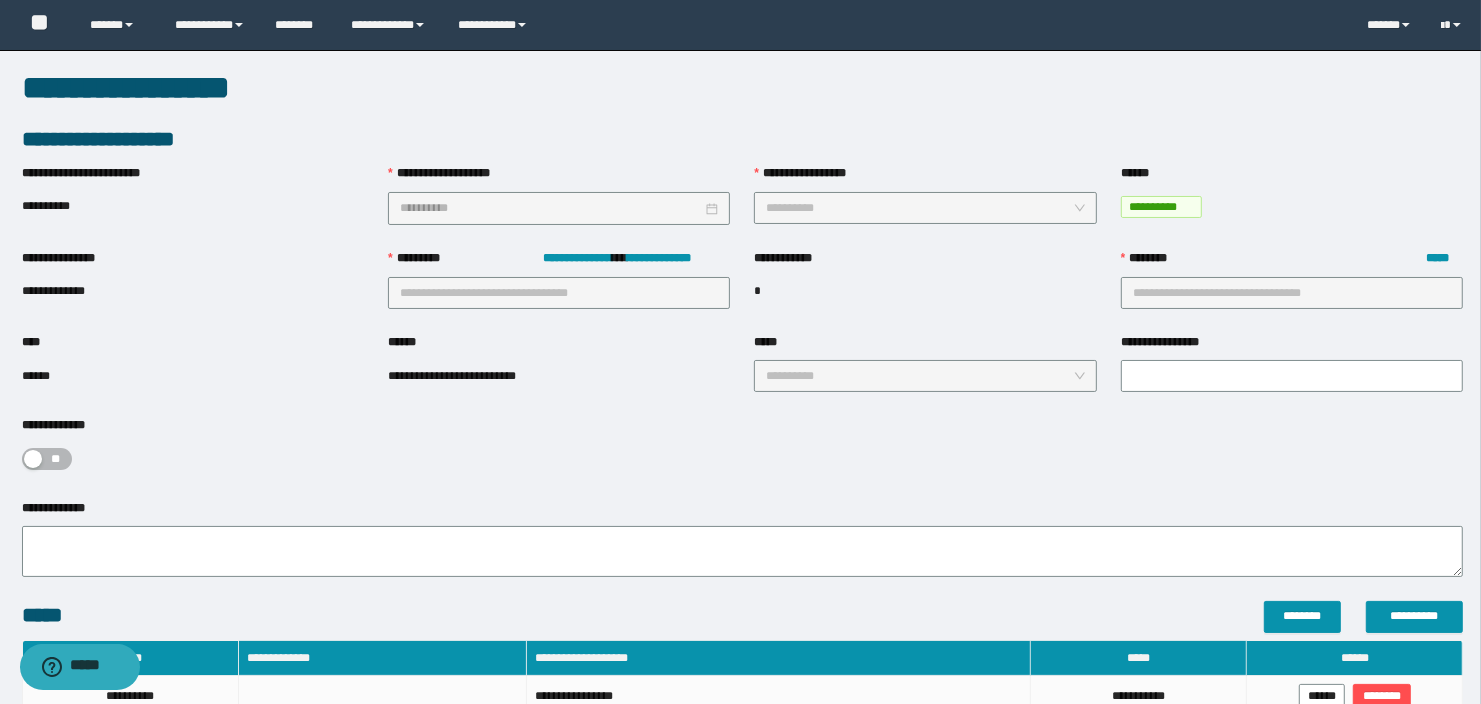 type on "**********" 